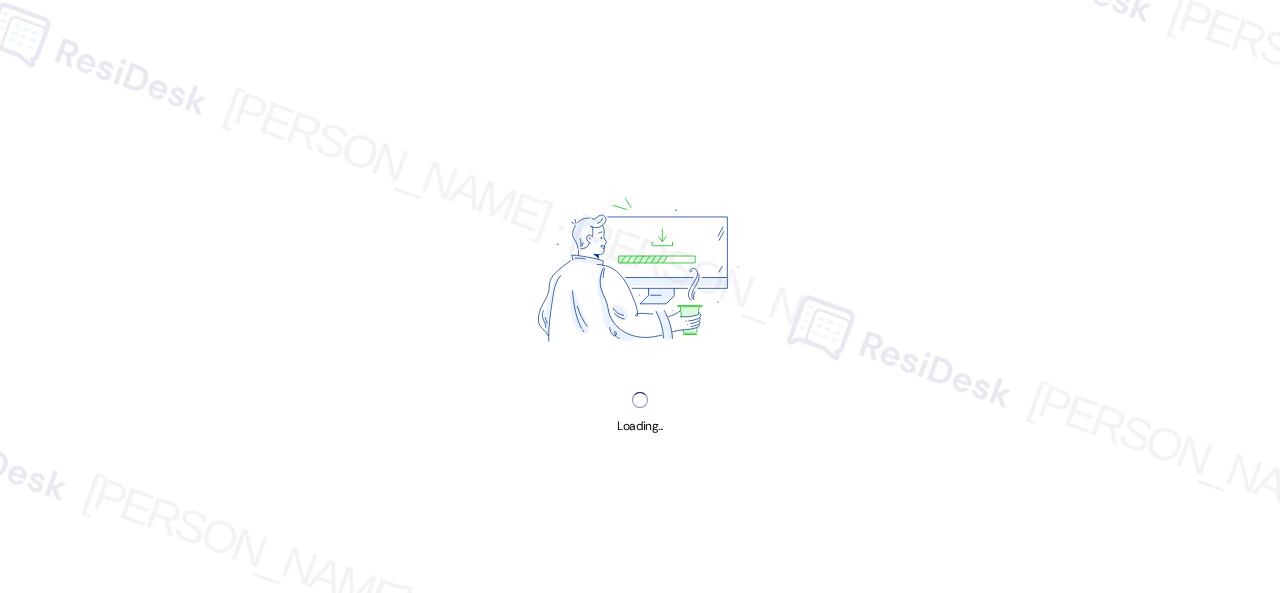 scroll, scrollTop: 0, scrollLeft: 0, axis: both 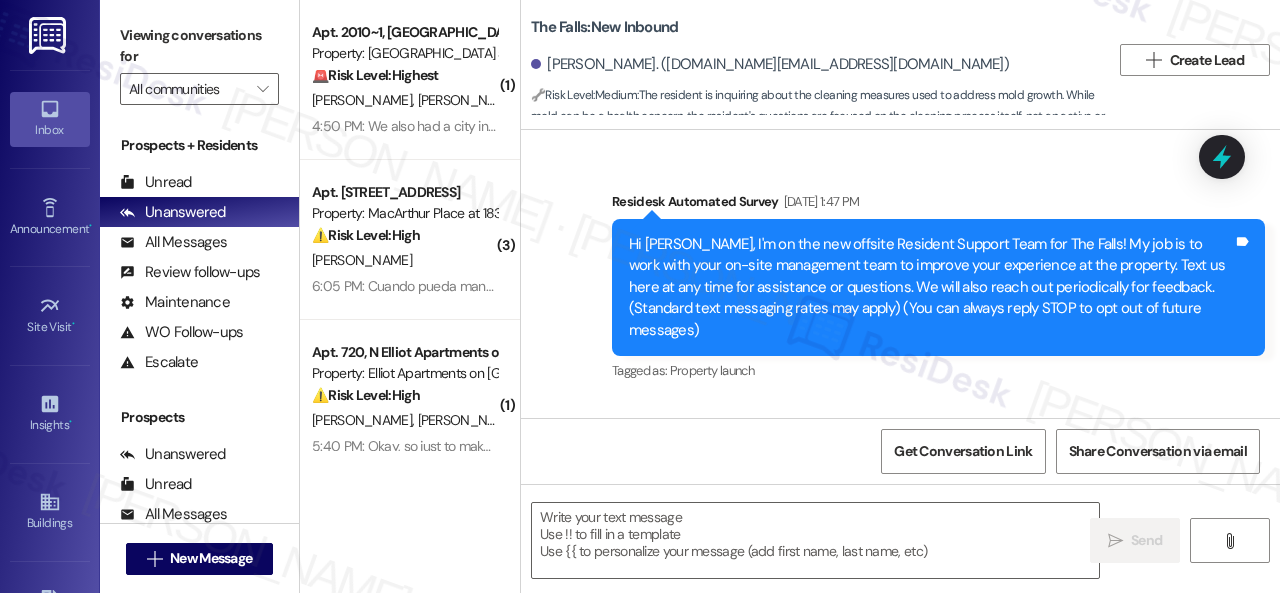 type on "Fetching suggested responses. Please feel free to read through the conversation in the meantime." 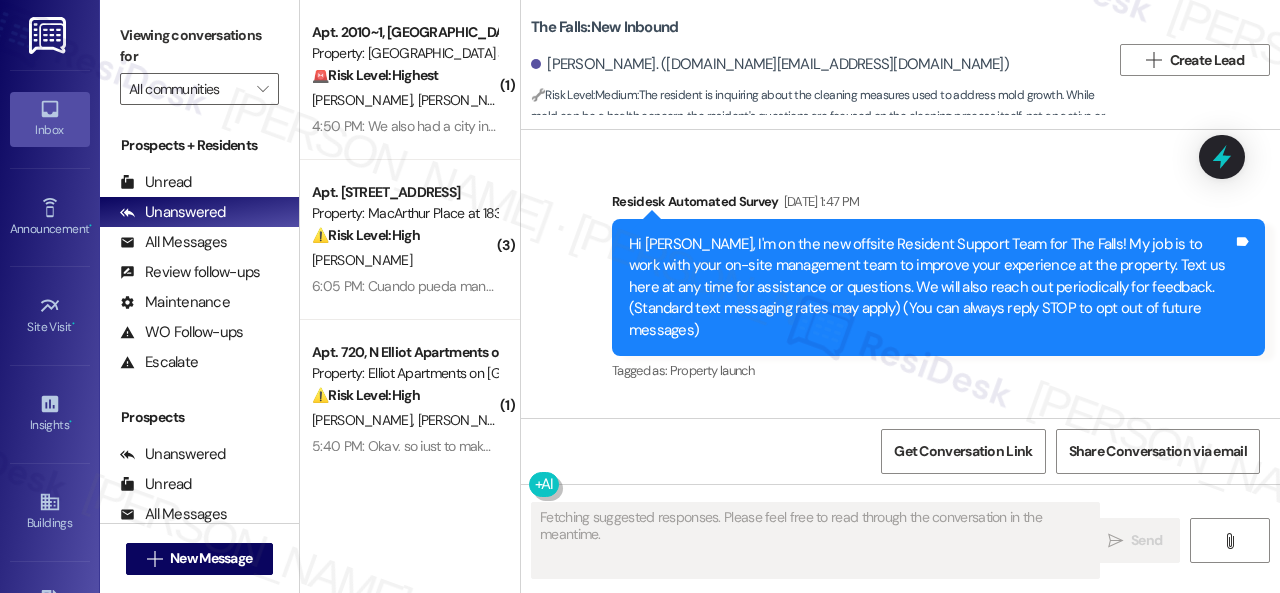 scroll, scrollTop: 8266, scrollLeft: 0, axis: vertical 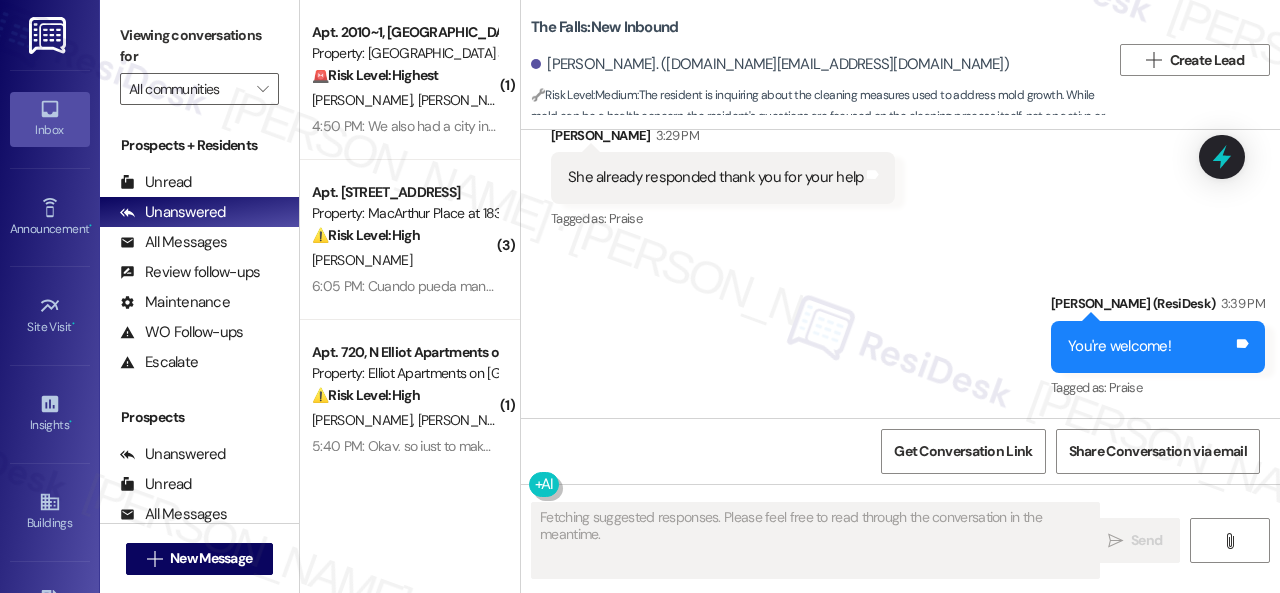 type 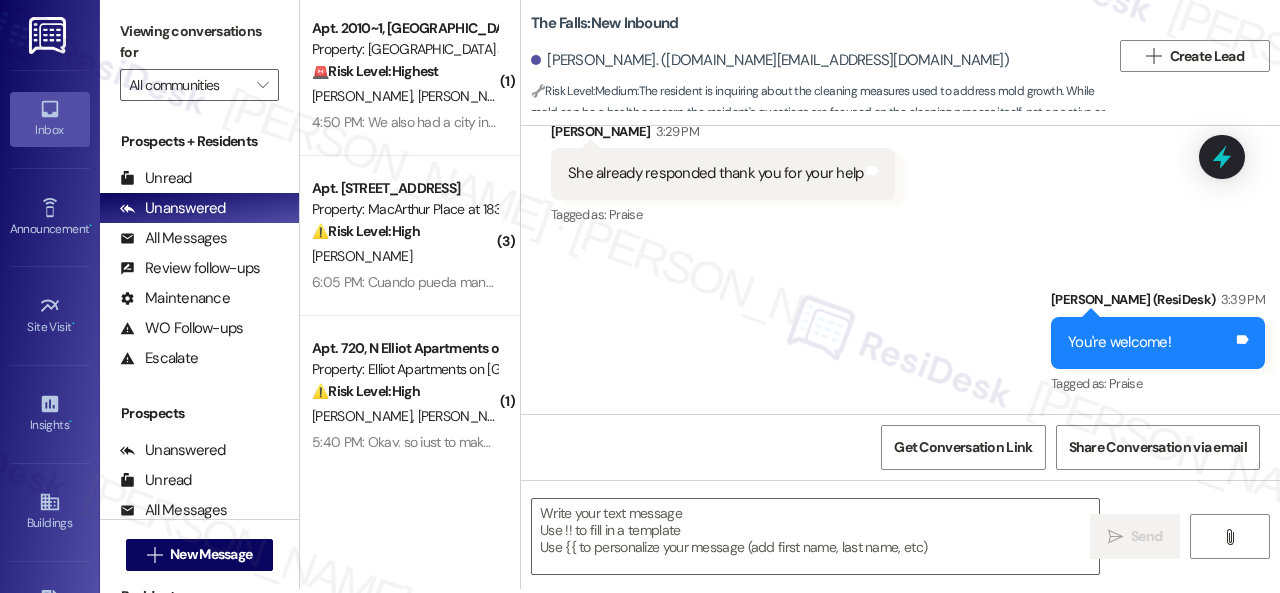 scroll, scrollTop: 6, scrollLeft: 0, axis: vertical 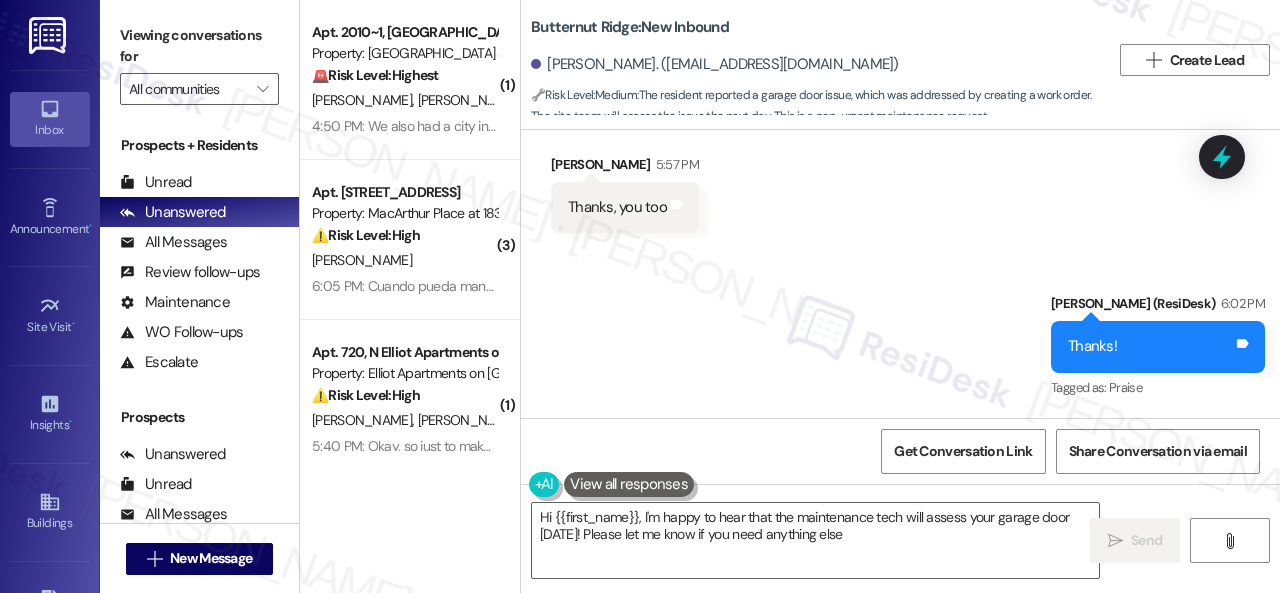 type on "Hi {{first_name}}, I'm happy to hear that the maintenance tech will assess your garage door [DATE]! Please let me know if you need anything else!" 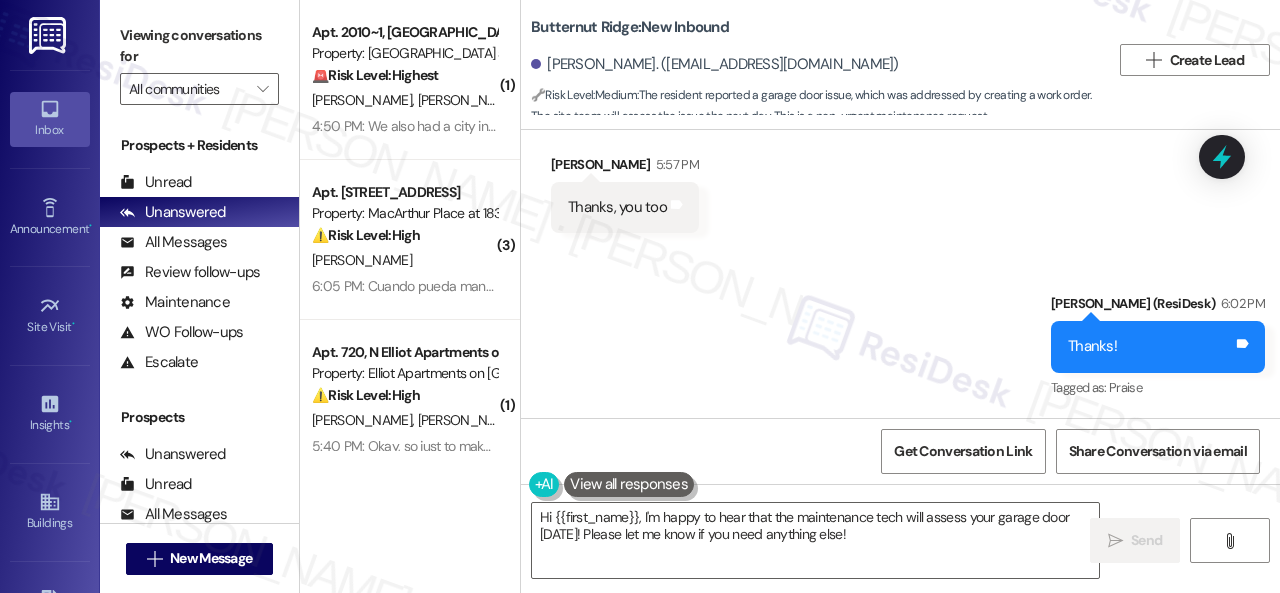 scroll, scrollTop: 6, scrollLeft: 0, axis: vertical 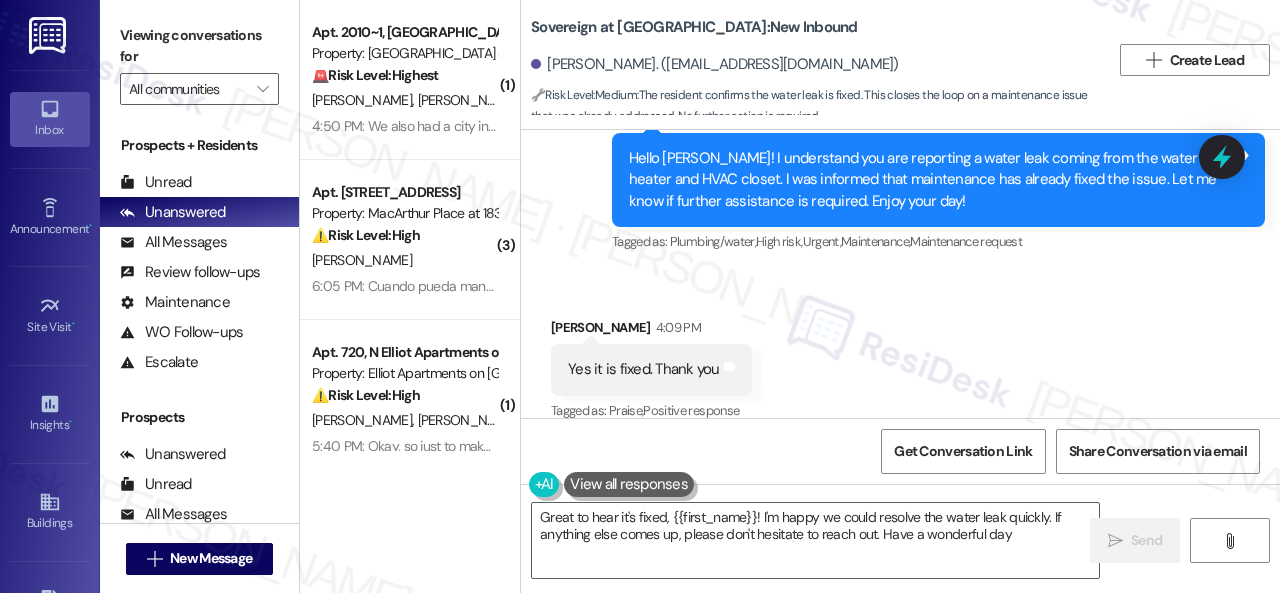 type on "Great to hear it's fixed, {{first_name}}! I'm happy we could resolve the water leak quickly. If anything else comes up, please don't hesitate to reach out. Have a wonderful day!" 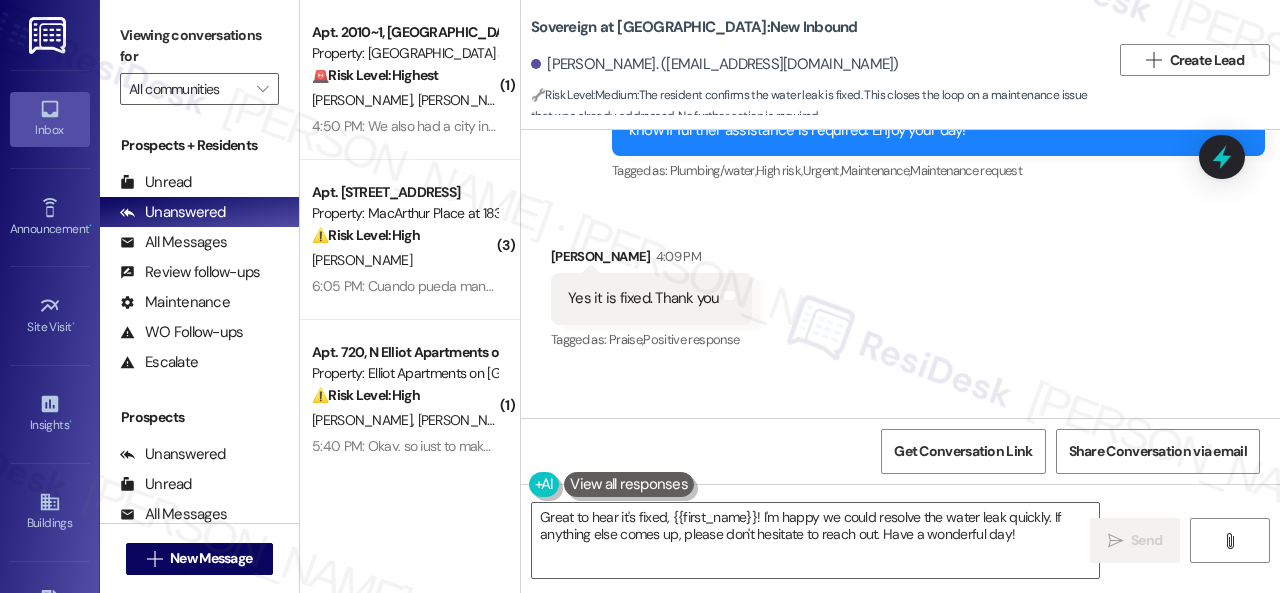 scroll, scrollTop: 2458, scrollLeft: 0, axis: vertical 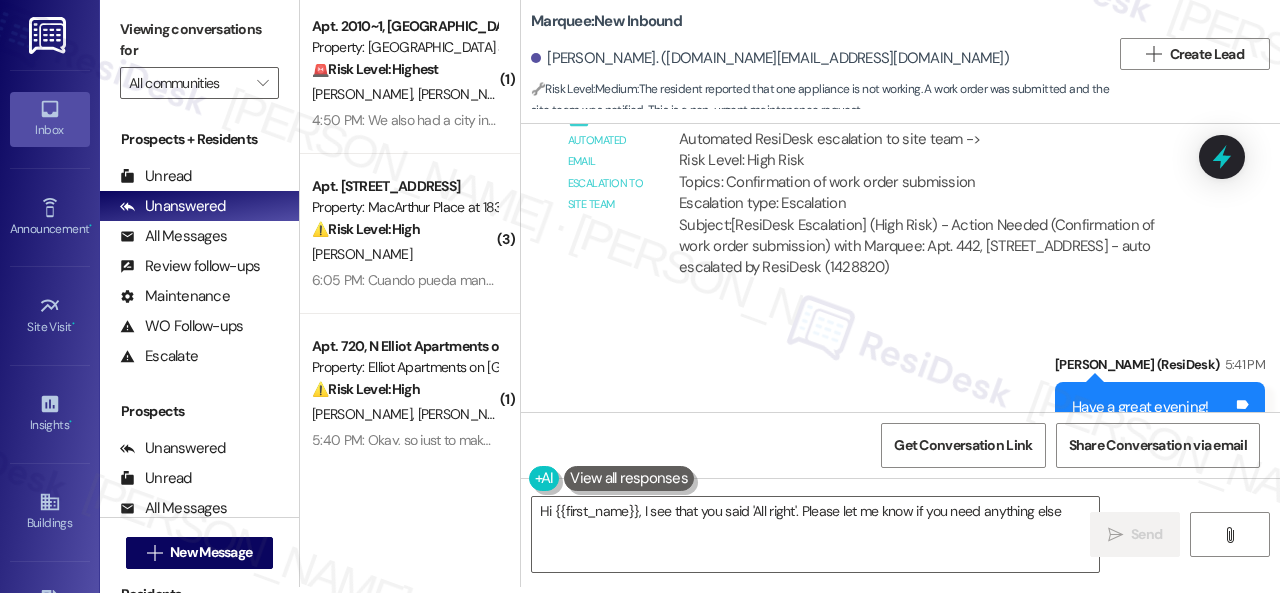 type on "Hi {{first_name}}, I see that you said 'All right'. Please let me know if you need anything else!" 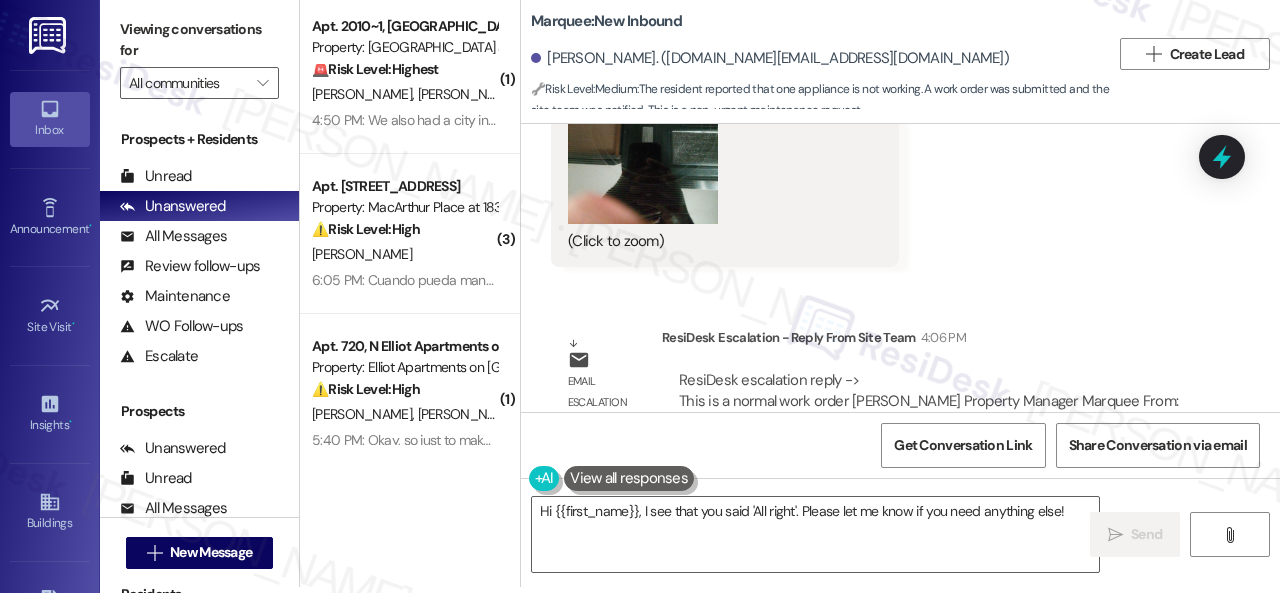 scroll, scrollTop: 2728, scrollLeft: 0, axis: vertical 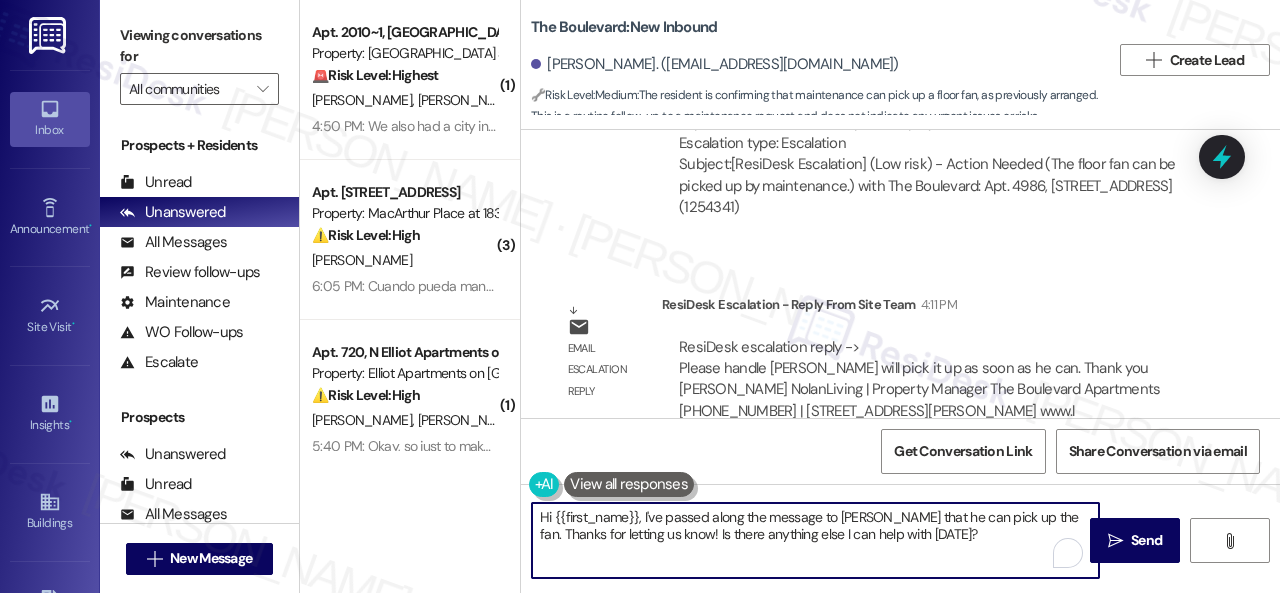 drag, startPoint x: 533, startPoint y: 515, endPoint x: 1210, endPoint y: 632, distance: 687.03564 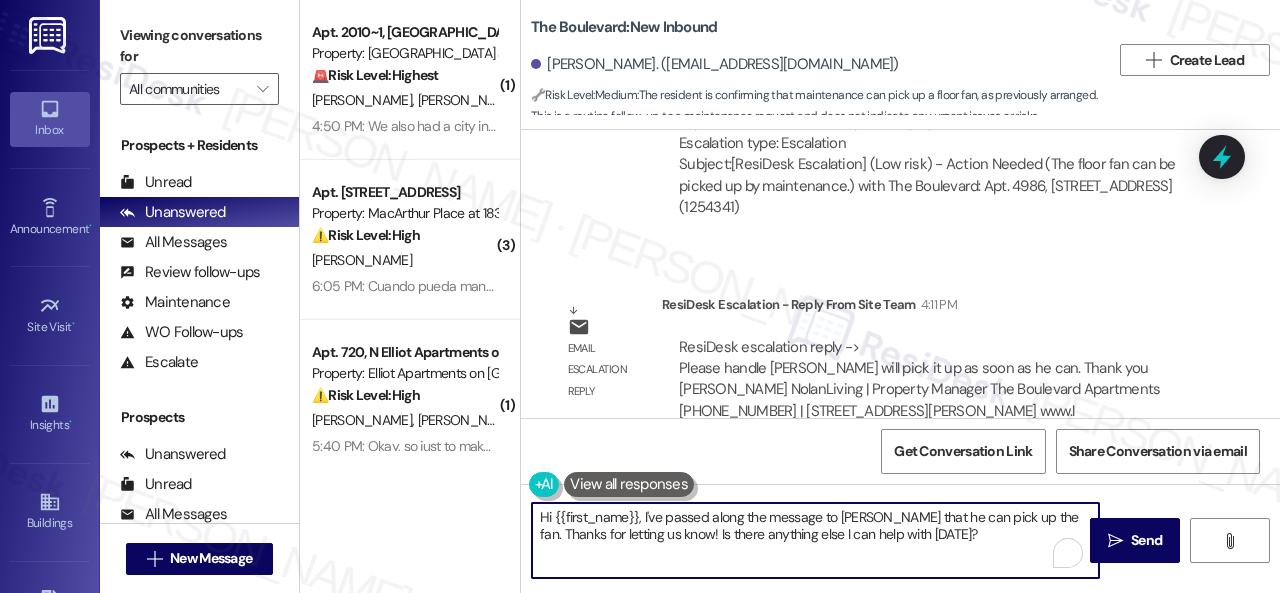 click on "Inbox   Go to Inbox Announcement   • Send A Text Announcement Site Visit   • Go to Site Visit Insights   • Go to Insights Buildings   Go to Buildings Leads   Go to Leads Templates   • Go to Templates Account   Go to Account Support   Go to Support Viewing conversations for All communities  Prospects + Residents Unread (0) Unread: Any message you haven't read yet will show up here Unanswered (0) Unanswered: ResiDesk identifies open questions and unanswered conversations so you can respond to them. All Messages (undefined) All Messages: This is your inbox. All of your tenant messages will show up here. Review follow-ups (undefined) Review follow-ups: ResiDesk identifies open review candidates and conversations so you can respond to them. Maintenance (undefined) Maintenance: ResiDesk identifies conversations around maintenance or work orders from the last 14 days so you can respond to them. WO Follow-ups (undefined) Escalate (undefined) Prospects Unanswered (0) Unread (0) All Messages (undefined) (0)" at bounding box center [640, 296] 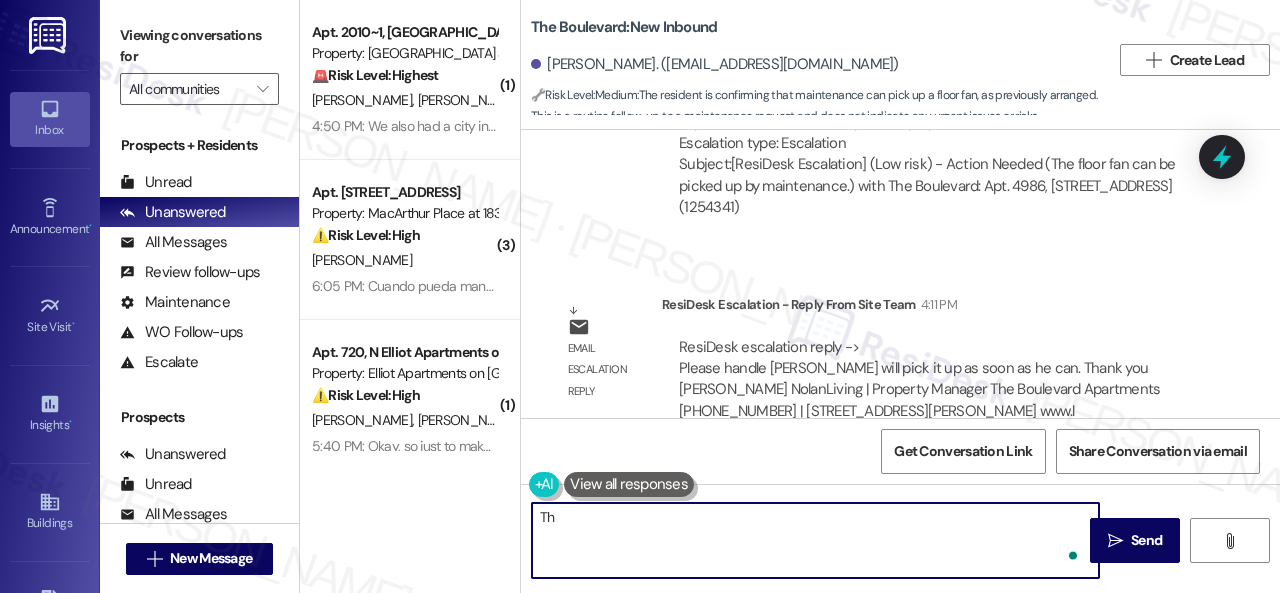 type on "T" 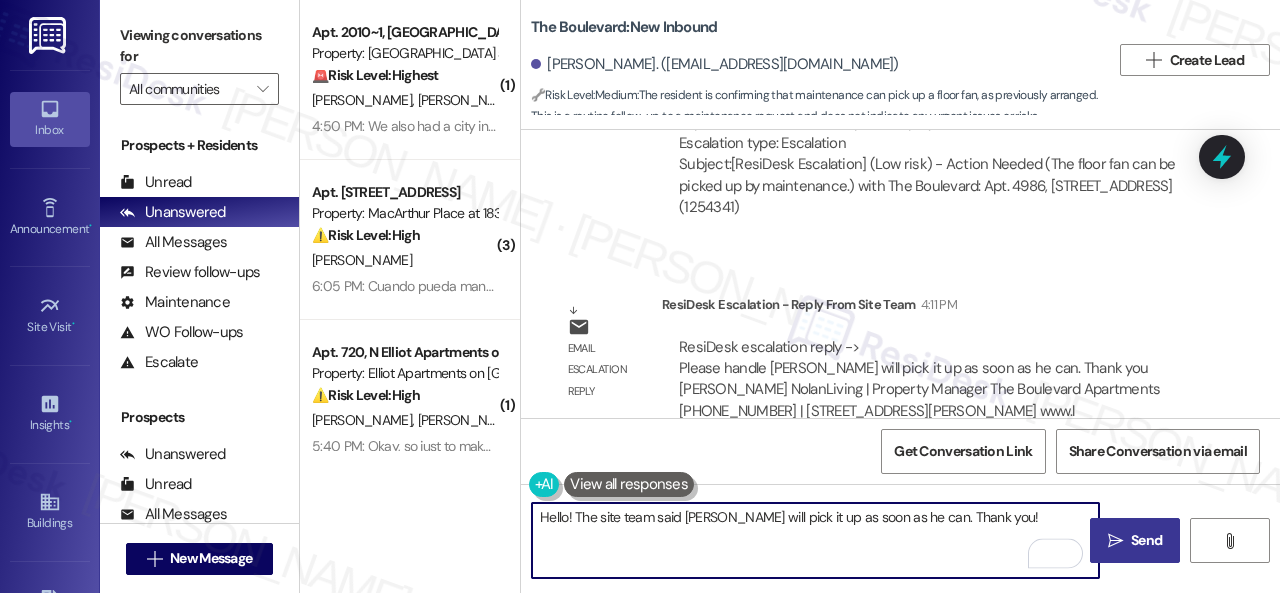 type on "Hello! The site team said Walter will pick it up as soon as he can. Thank you!" 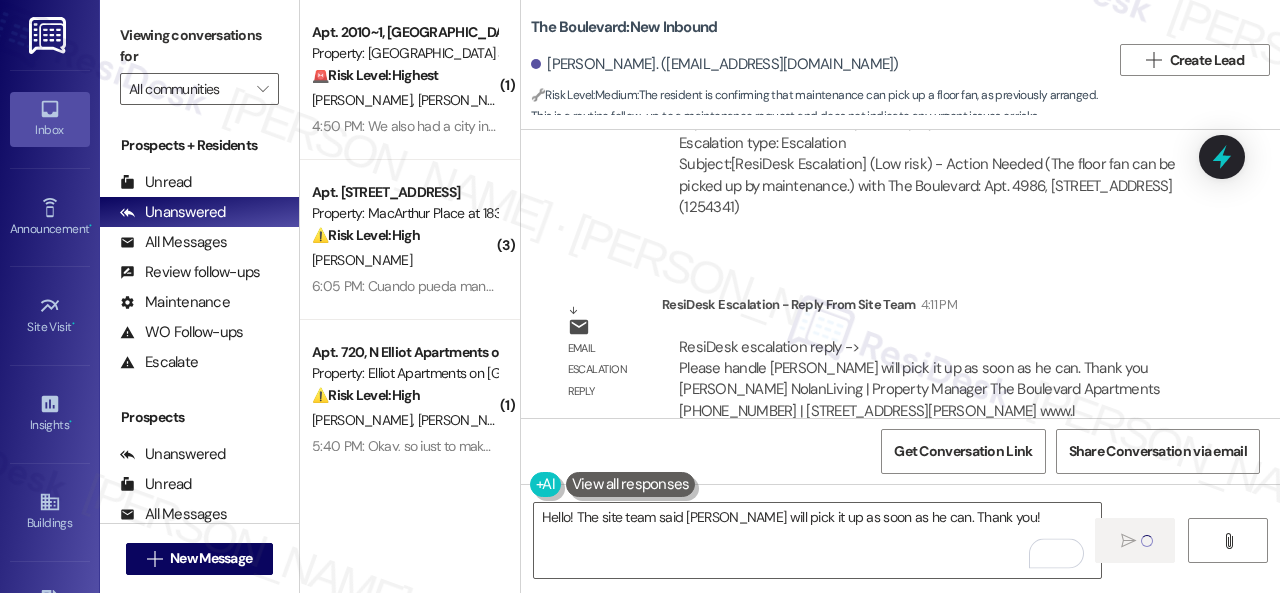 type 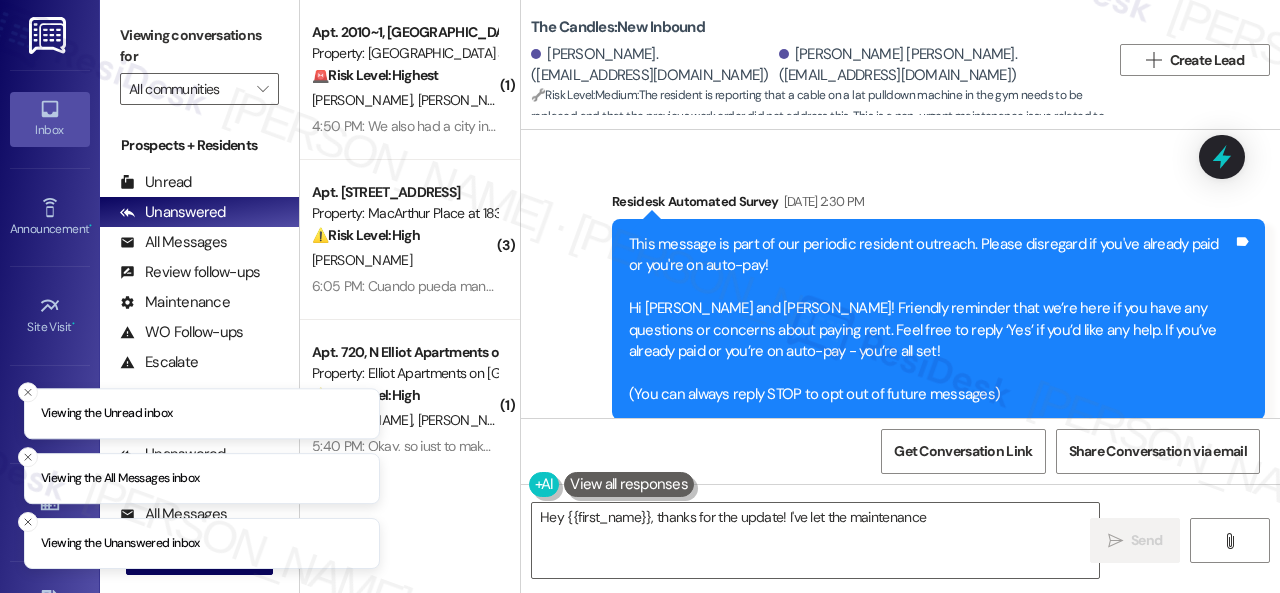 scroll, scrollTop: 0, scrollLeft: 0, axis: both 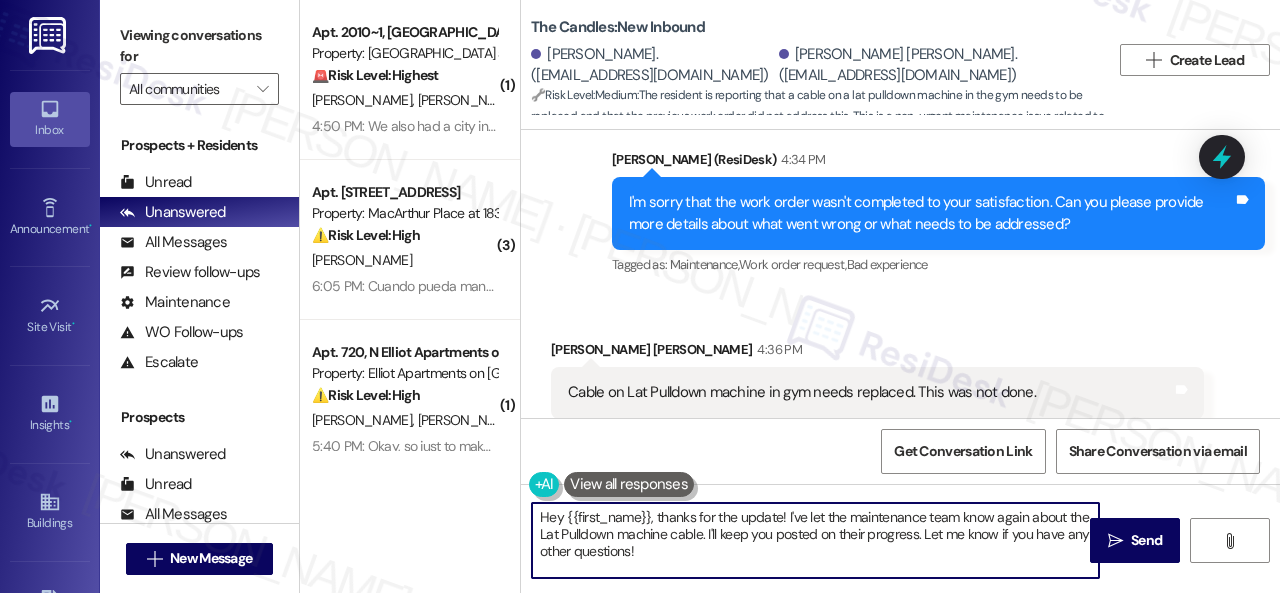 drag, startPoint x: 664, startPoint y: 557, endPoint x: 450, endPoint y: 463, distance: 233.7349 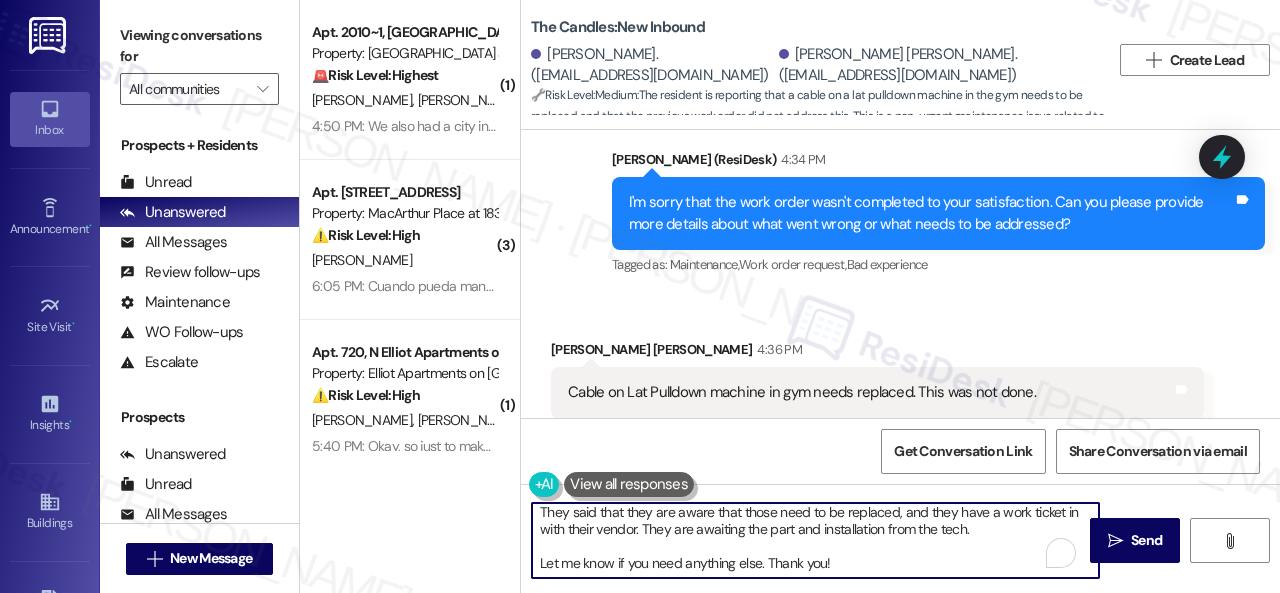 scroll, scrollTop: 0, scrollLeft: 0, axis: both 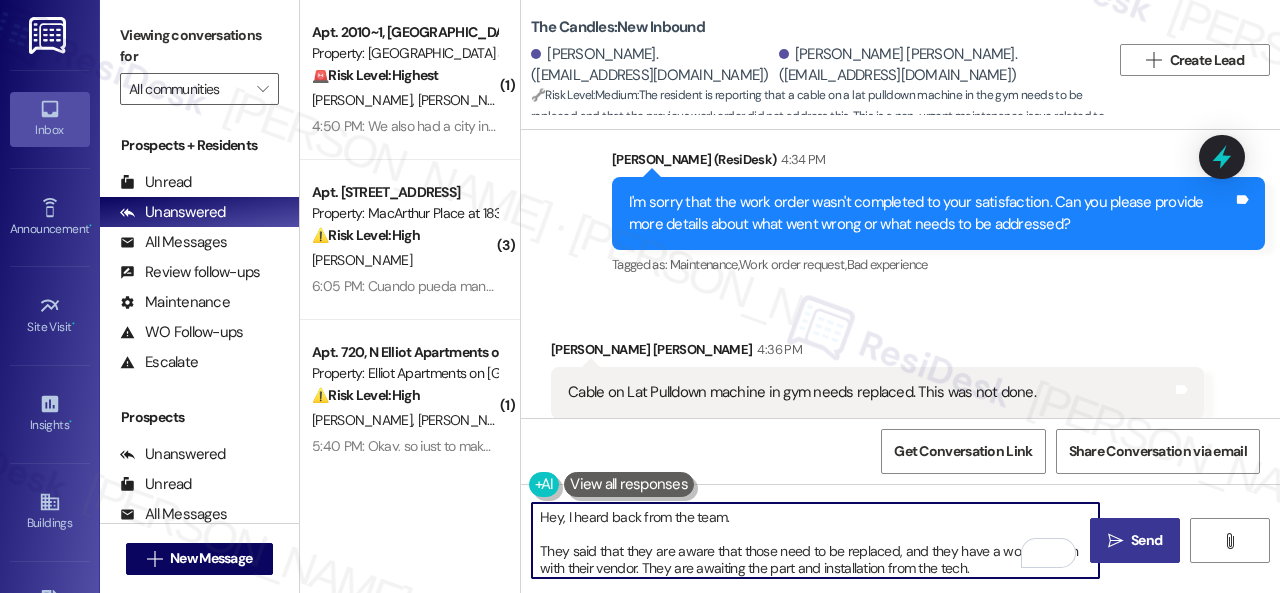 type on "Hey, I heard back from the team.
They said that they are aware that those need to be replaced, and they have a work ticket in with their vendor. They are awaiting the part and installation from the tech.
Let me know if you need anything else. Thank you!" 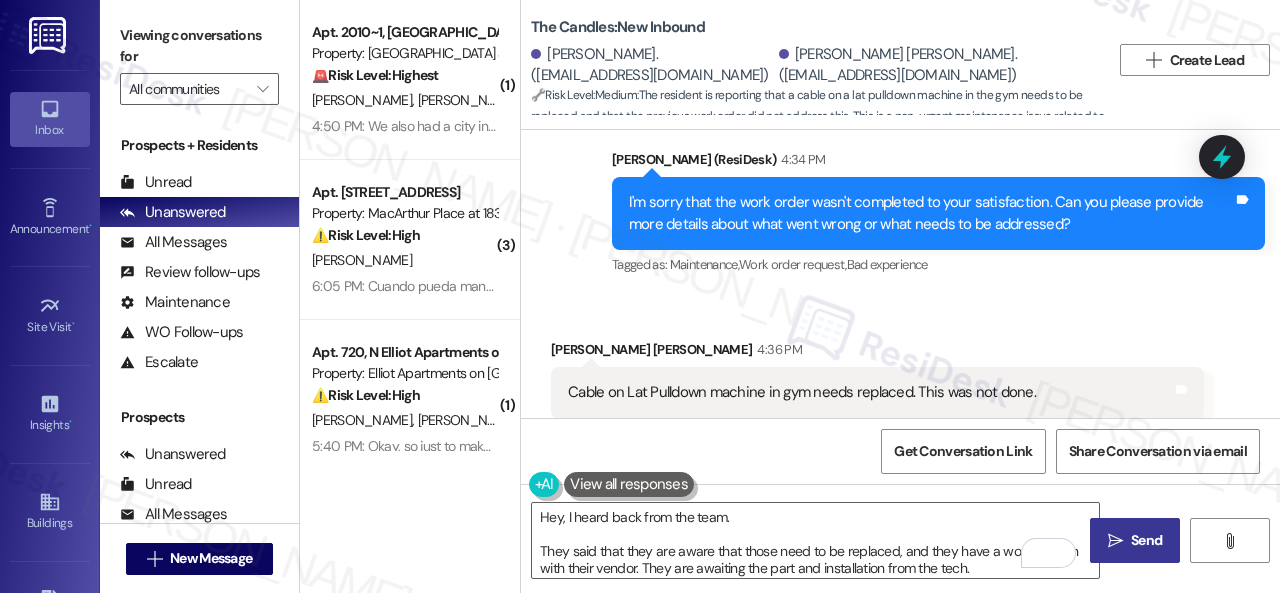 click on "Send" at bounding box center [1146, 540] 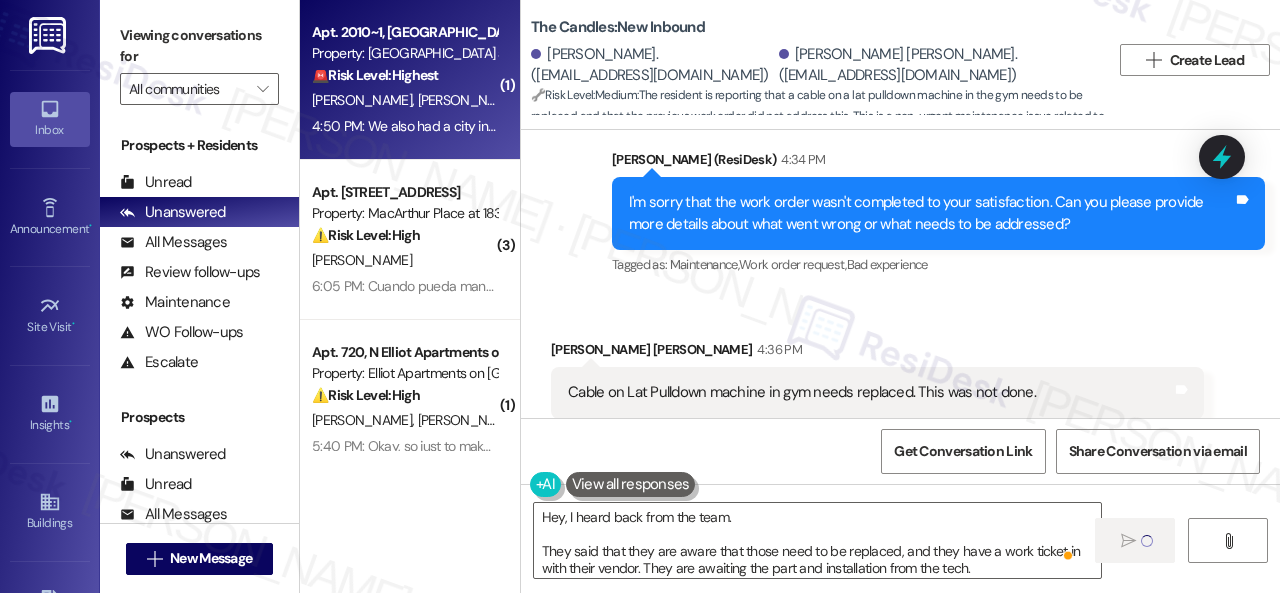 type 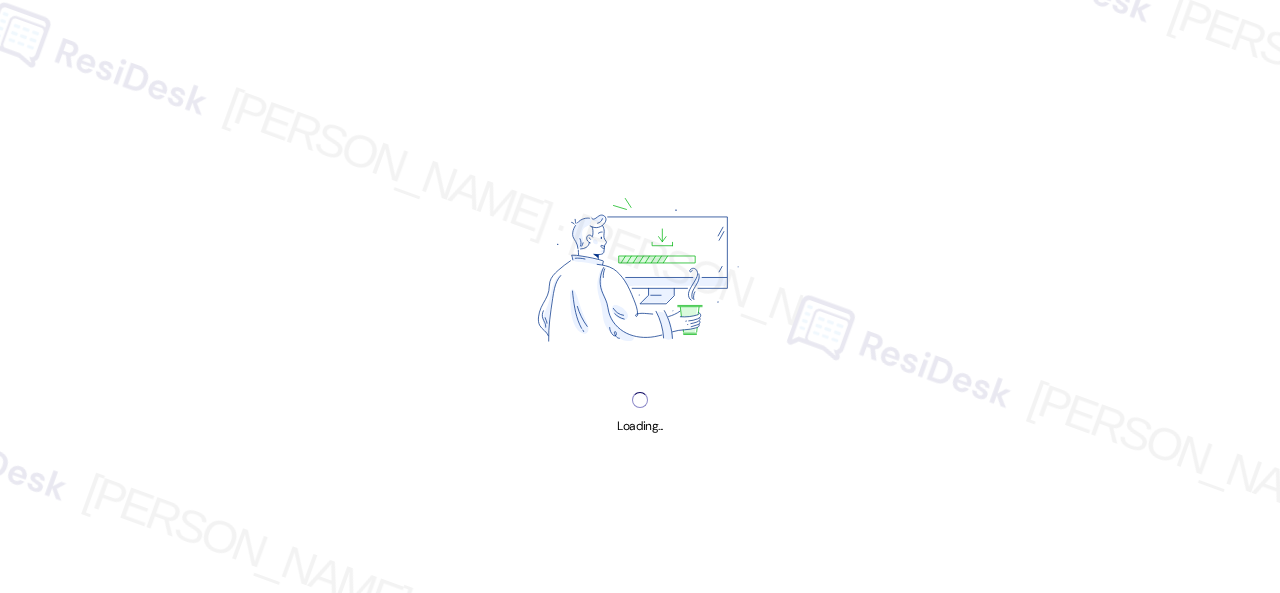 scroll, scrollTop: 0, scrollLeft: 0, axis: both 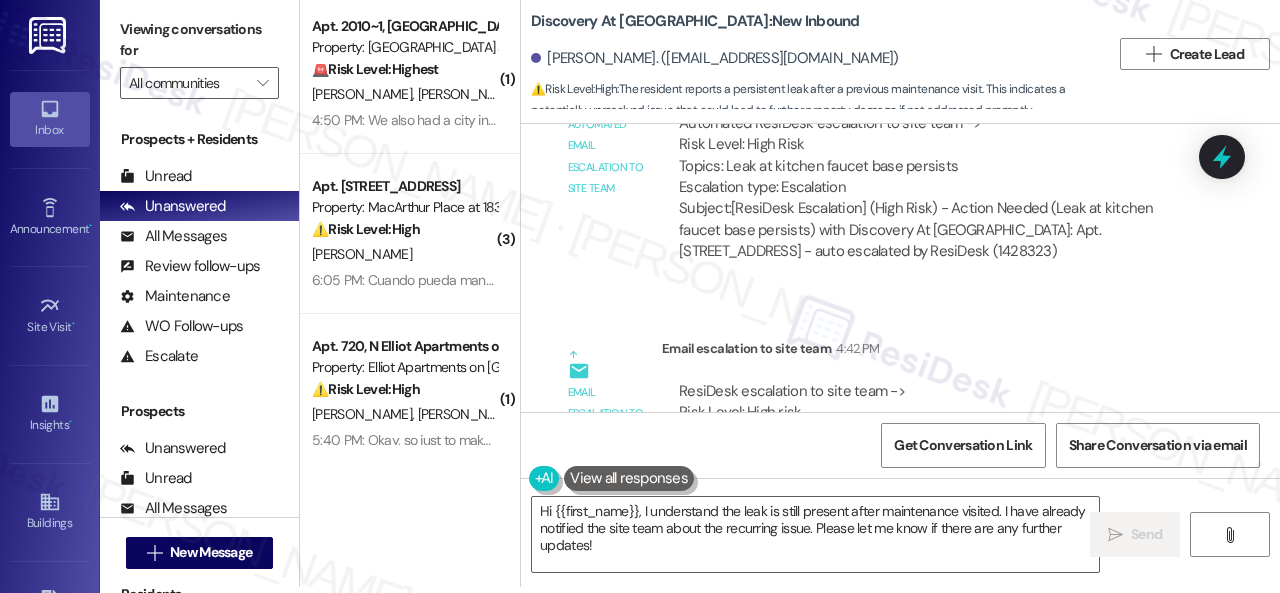 click on "( 1 ) Apt. 2010~1, [GEOGRAPHIC_DATA] at [GEOGRAPHIC_DATA] Property: [GEOGRAPHIC_DATA] at [GEOGRAPHIC_DATA] 🚨  Risk Level:  Highest The resident reports that a city inspector issued a deadline for [PERSON_NAME] infestation and maintenance issues, which have not been addressed. This poses a health and safety risk and potential legal liability. [PERSON_NAME] [PERSON_NAME] 4:50 PM: We also had a city inspector come out [DATE] regarding the [PERSON_NAME] infestation and the maintenance issues that were not completed. He said there was a deadline of [DATE] to complete these items and no one has been out. Please advise 4:50 PM: We also had a city inspector come out [DATE] regarding the [PERSON_NAME] infestation and the maintenance issues that were not completed. He said there was a deadline of [DATE] to complete these items and no one has been out. Please advise ( 3 ) Apt. 2165, [STREET_ADDRESS] at 183 Property: [GEOGRAPHIC_DATA] at 183 ⚠️  Risk Level:  High [PERSON_NAME] ( 1 ) Apt. 720, N Elliot Apartments on [PERSON_NAME] ⚠️  Risk Level:  High ( 4 ) (" at bounding box center [790, 290] 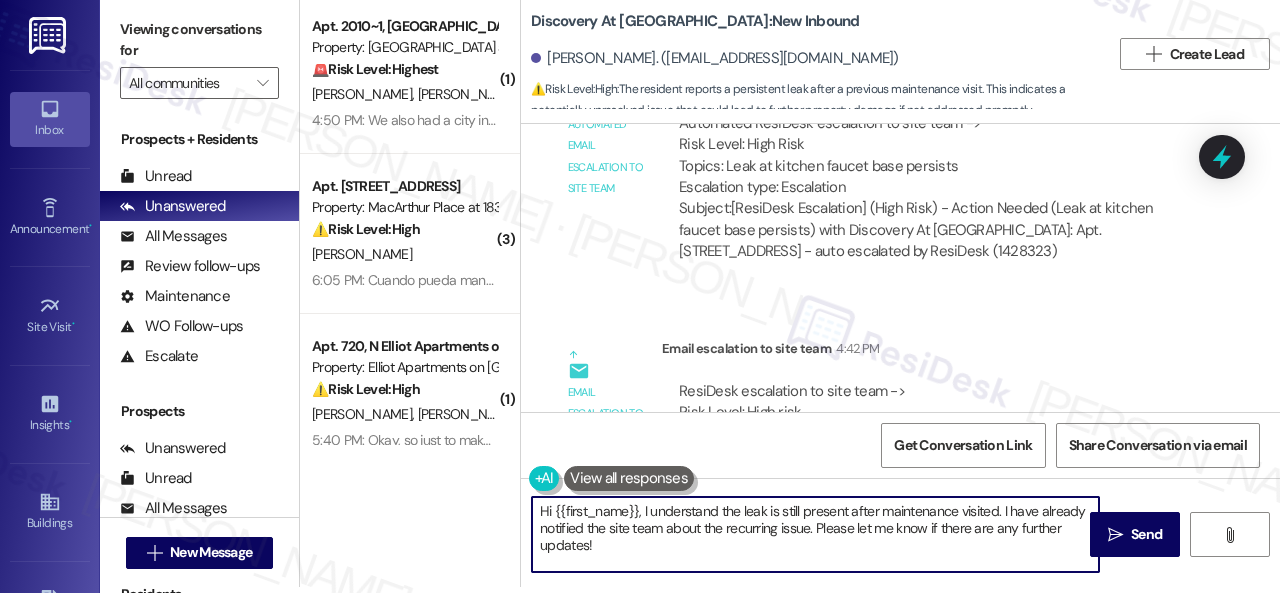 paste on "ey, I heard back from the team.
They said that they have reached out to their maintenance personnel to take another look at your faucet.
Let me know if you need anything else. Thank you!" 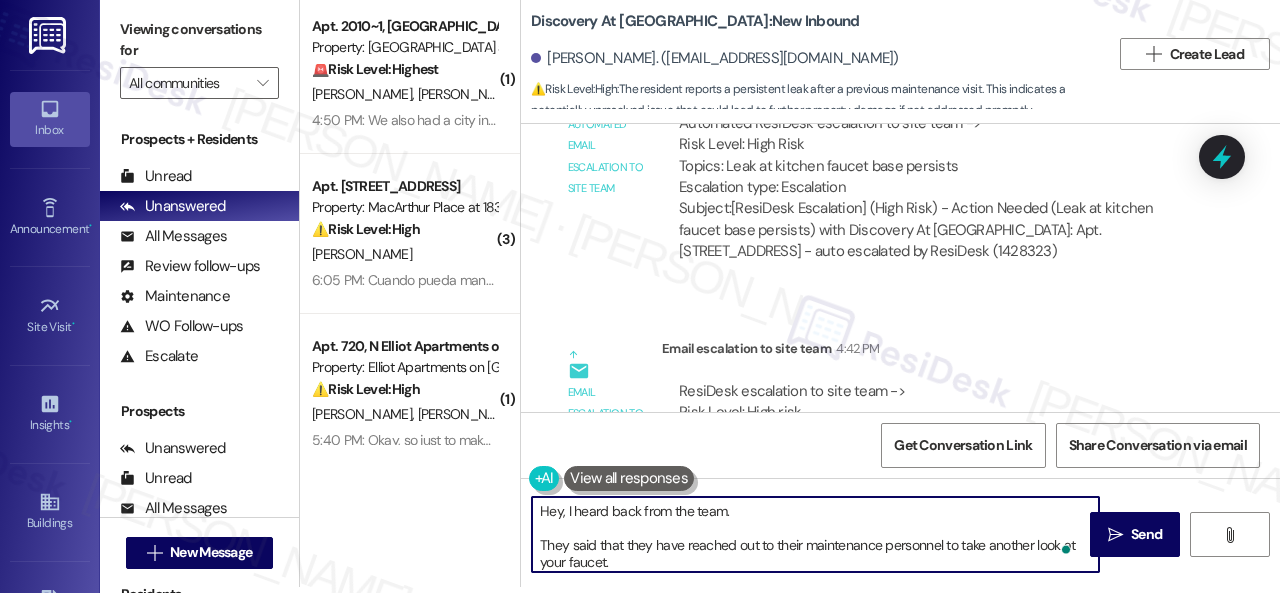 scroll, scrollTop: 50, scrollLeft: 0, axis: vertical 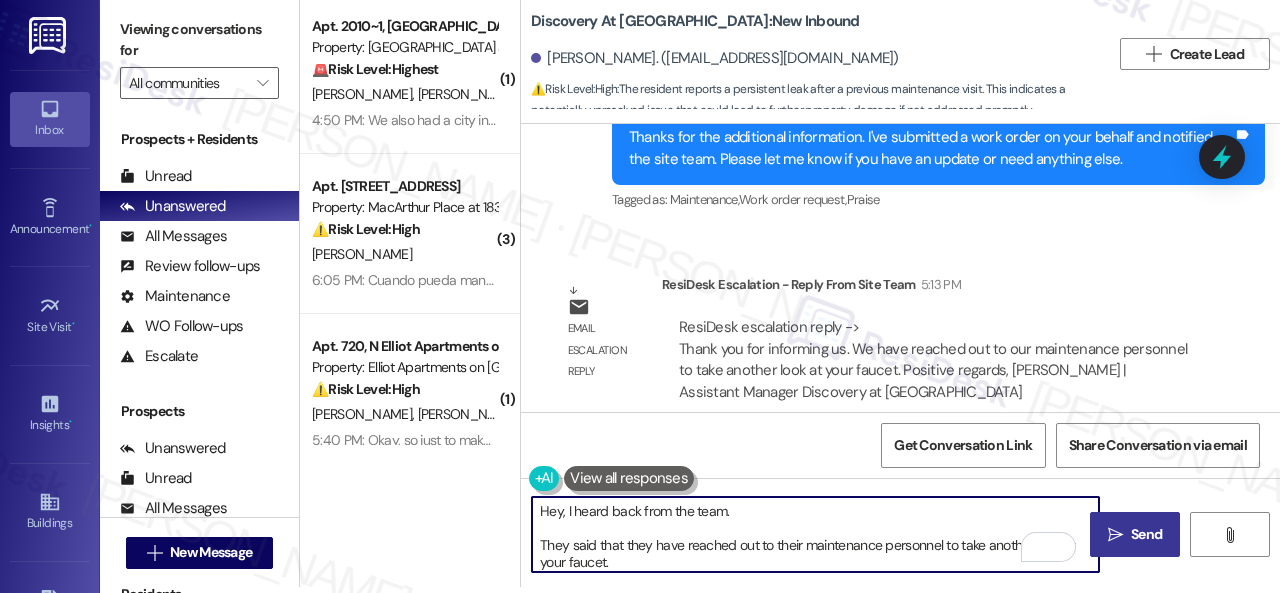 type on "Hey, I heard back from the team.
They said that they have reached out to their maintenance personnel to take another look at your faucet.
Let me know if you need anything else. Thank you!" 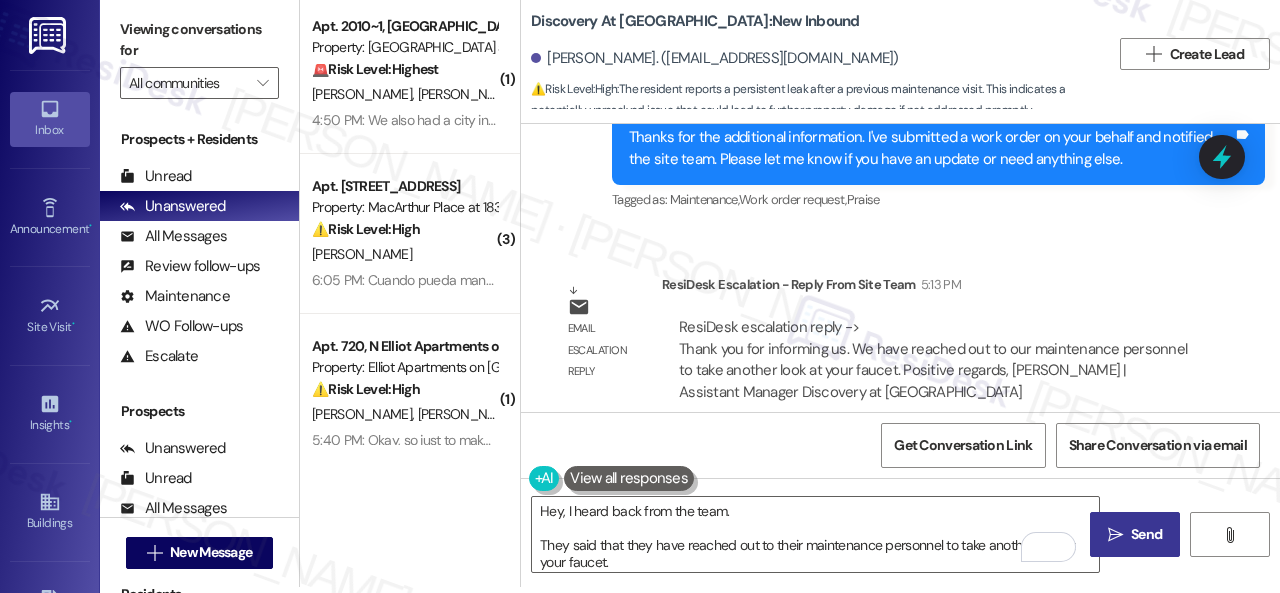 click on " Send" at bounding box center [1135, 534] 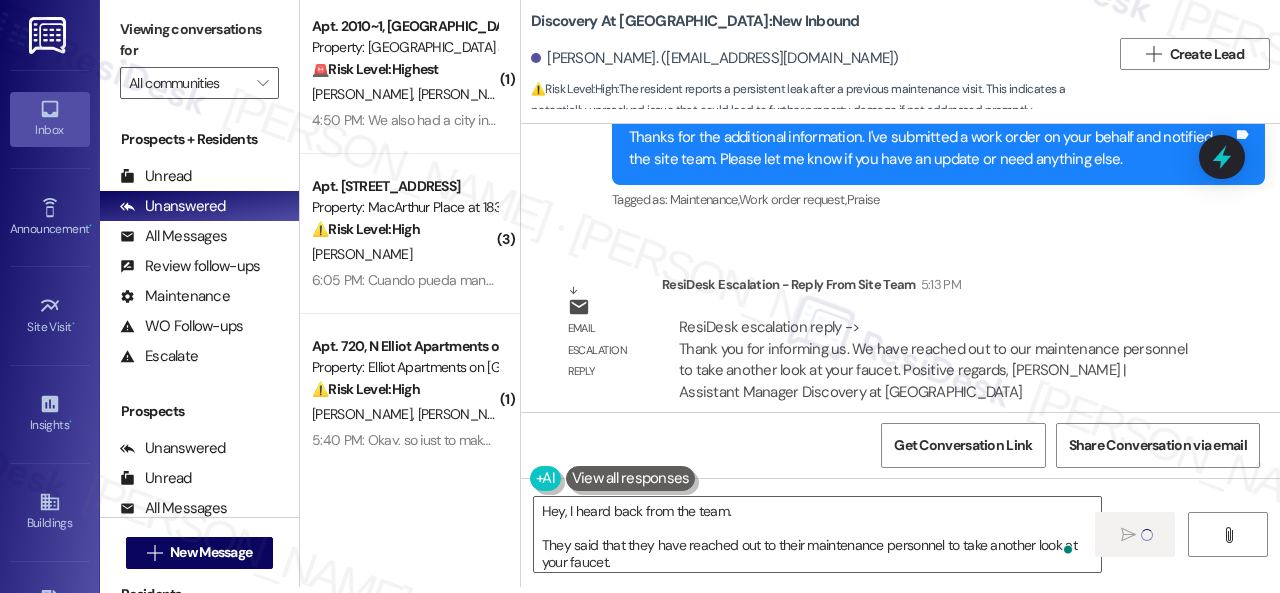 type 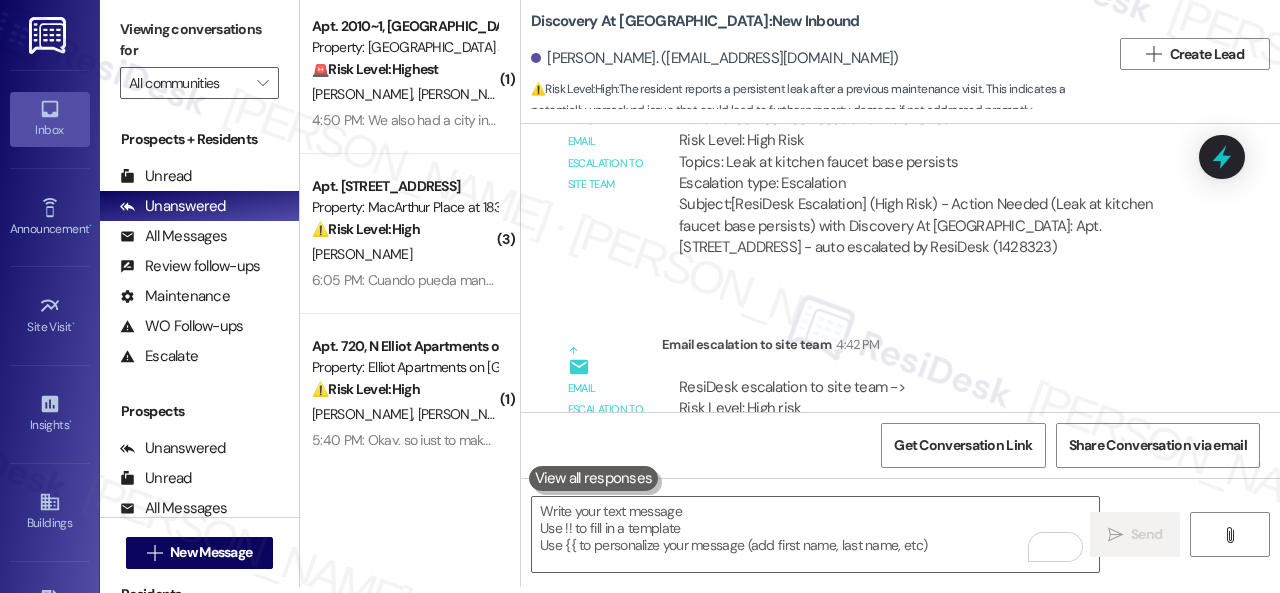 scroll, scrollTop: 2806, scrollLeft: 0, axis: vertical 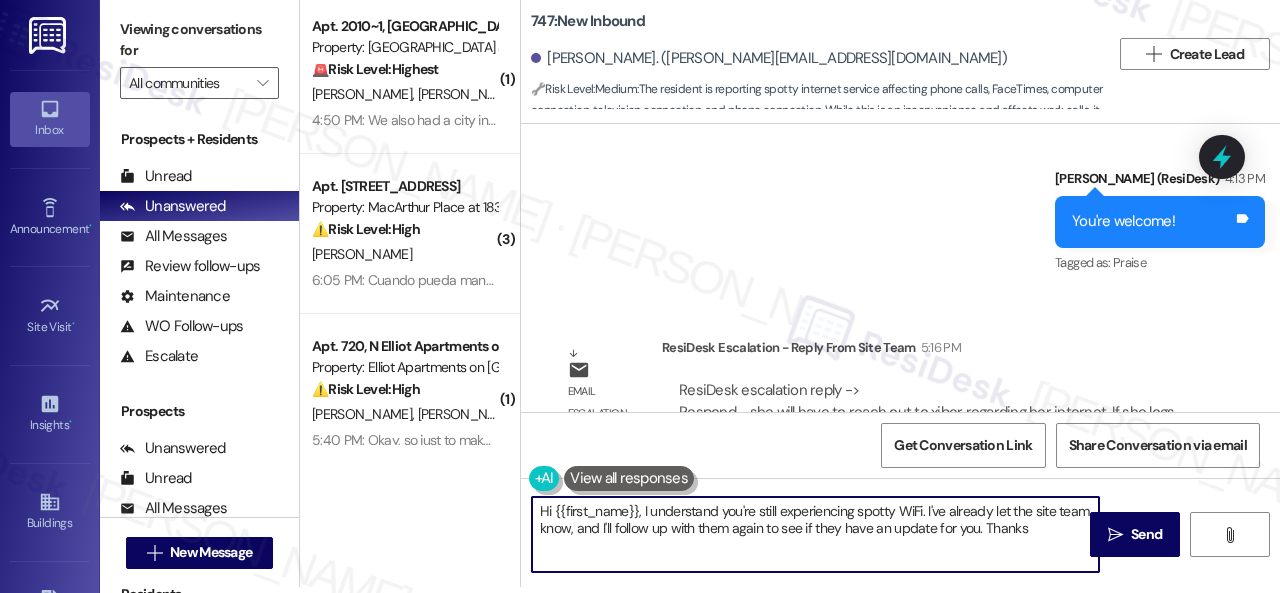 drag, startPoint x: 640, startPoint y: 547, endPoint x: 477, endPoint y: 467, distance: 181.57367 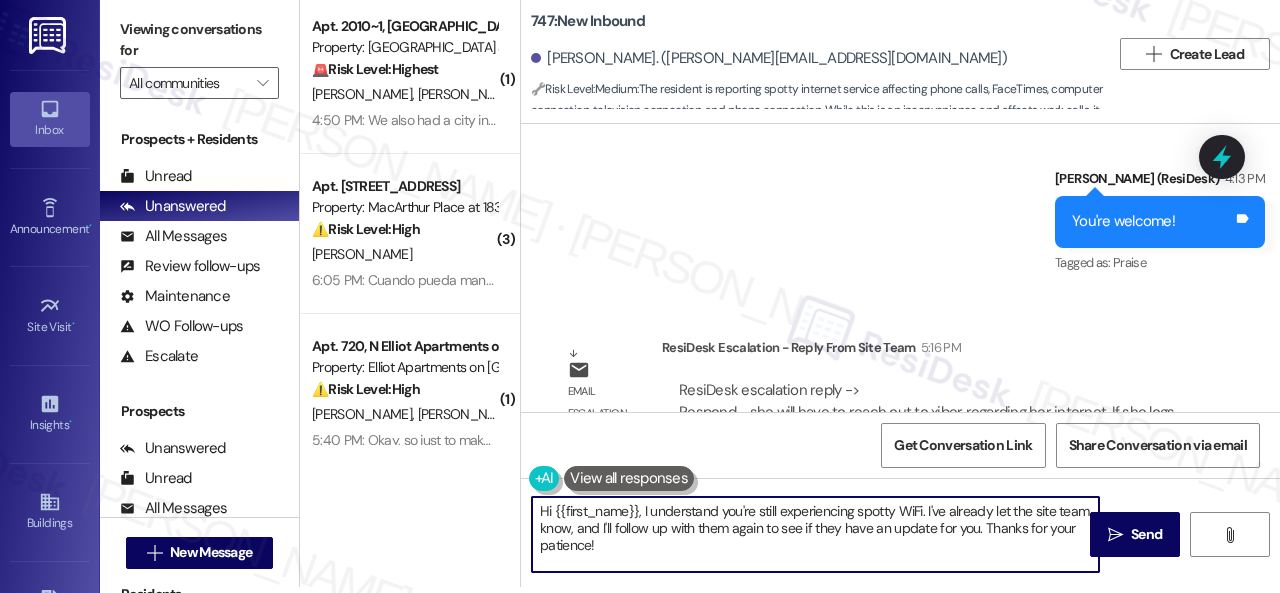 paste on "ey, I heard back from the team.
They advised you to reach out to Xiber regarding your internet. If you log onto their portal, you can either communicate via chat or call them by phone. They normally are quick and it could be an easy fix. Now, in the last couple of days, the weather has been stormy, so that could be a factor too.
Let me know if you need anything else. Thank you!" 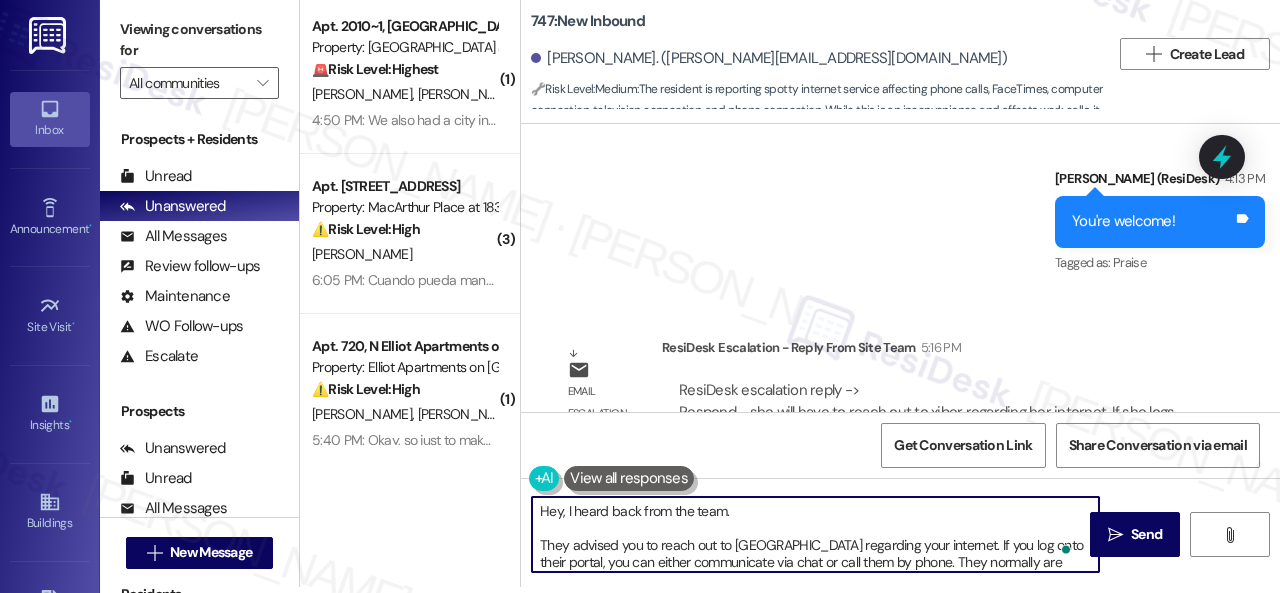 scroll, scrollTop: 84, scrollLeft: 0, axis: vertical 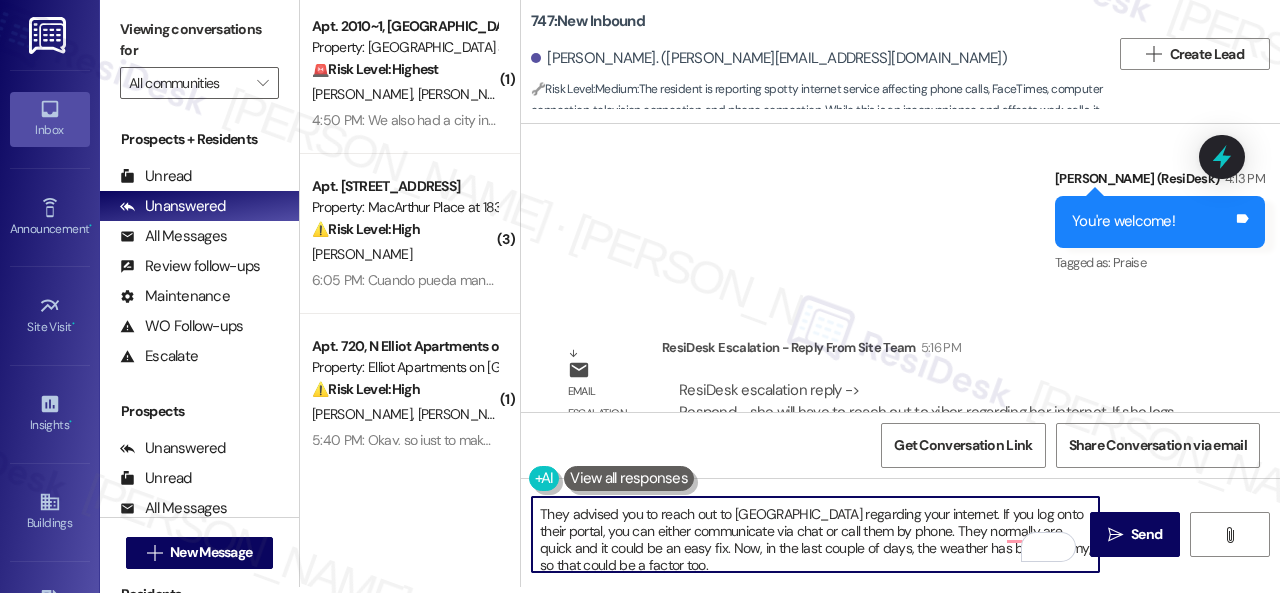 click on "Hey, I heard back from the team.
They advised you to reach out to Xiber regarding your internet. If you log onto their portal, you can either communicate via chat or call them by phone. They normally are quick and it could be an easy fix. Now, in the last couple of days, the weather has been stormy, so that could be a factor too.
Let me know if you need anything else. Thank you!" at bounding box center (815, 534) 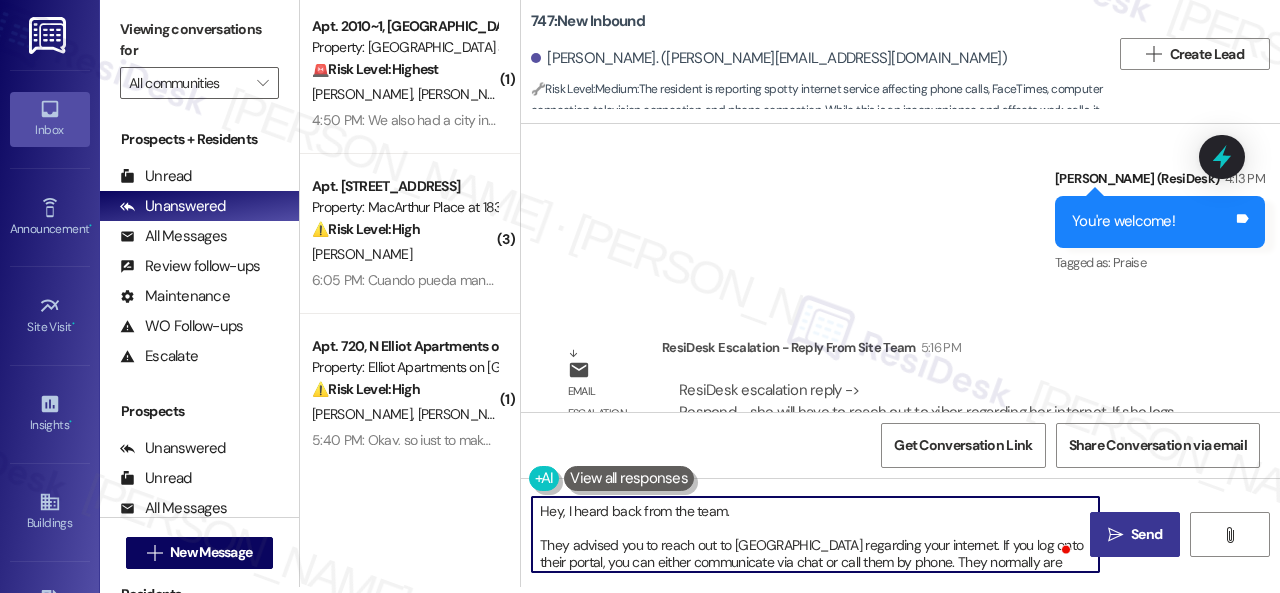 type on "Hey, I heard back from the team.
They advised you to reach out to Xiber regarding your internet. If you log onto their portal, you can either communicate via chat or call them by phone. They normally are quick and it could be an easy fix. Now, in the last couple of days, the weather has been stormy, so that could be a factor too.
Let me know if you need anything else. Thank you!" 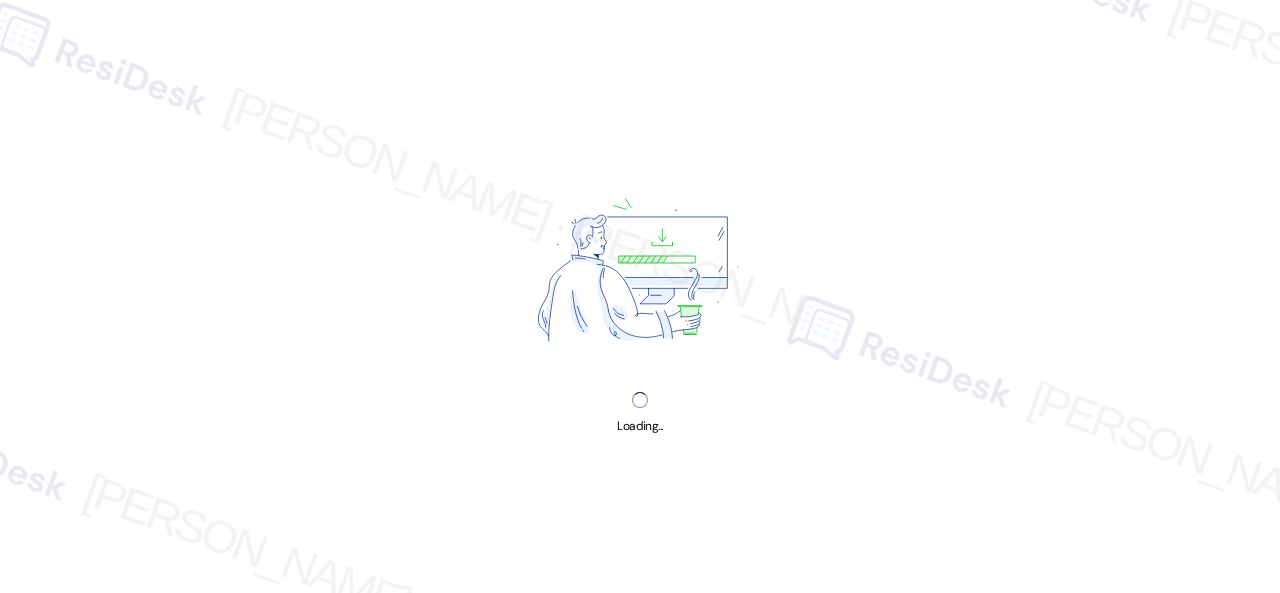scroll, scrollTop: 0, scrollLeft: 0, axis: both 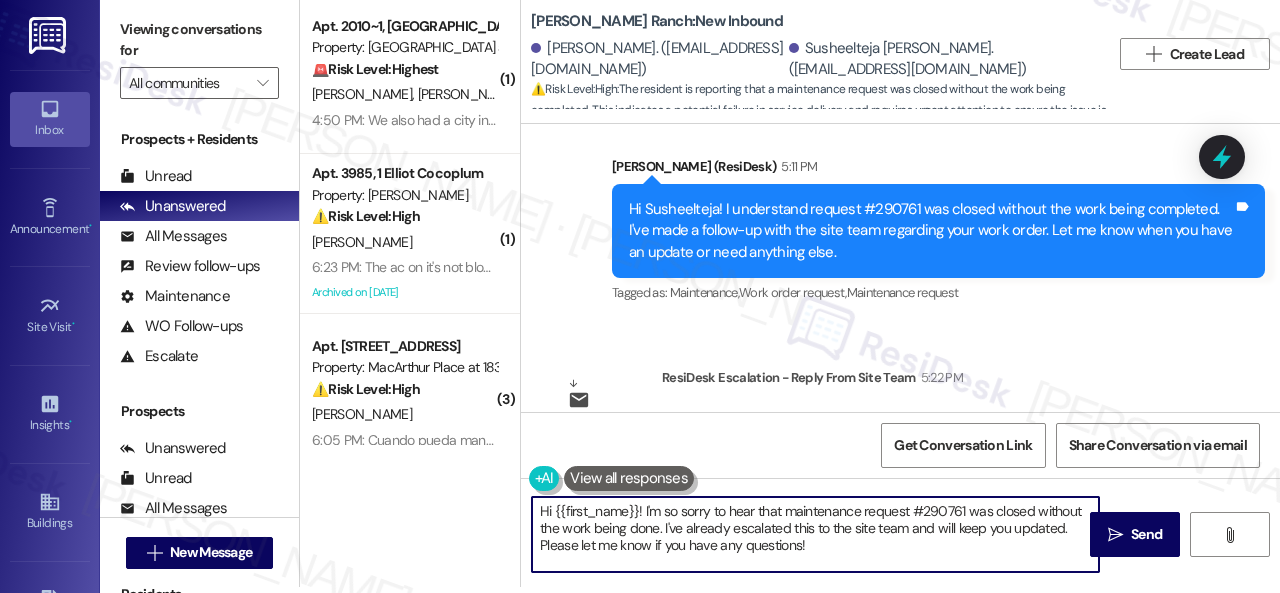 drag, startPoint x: 833, startPoint y: 541, endPoint x: 490, endPoint y: 449, distance: 355.12393 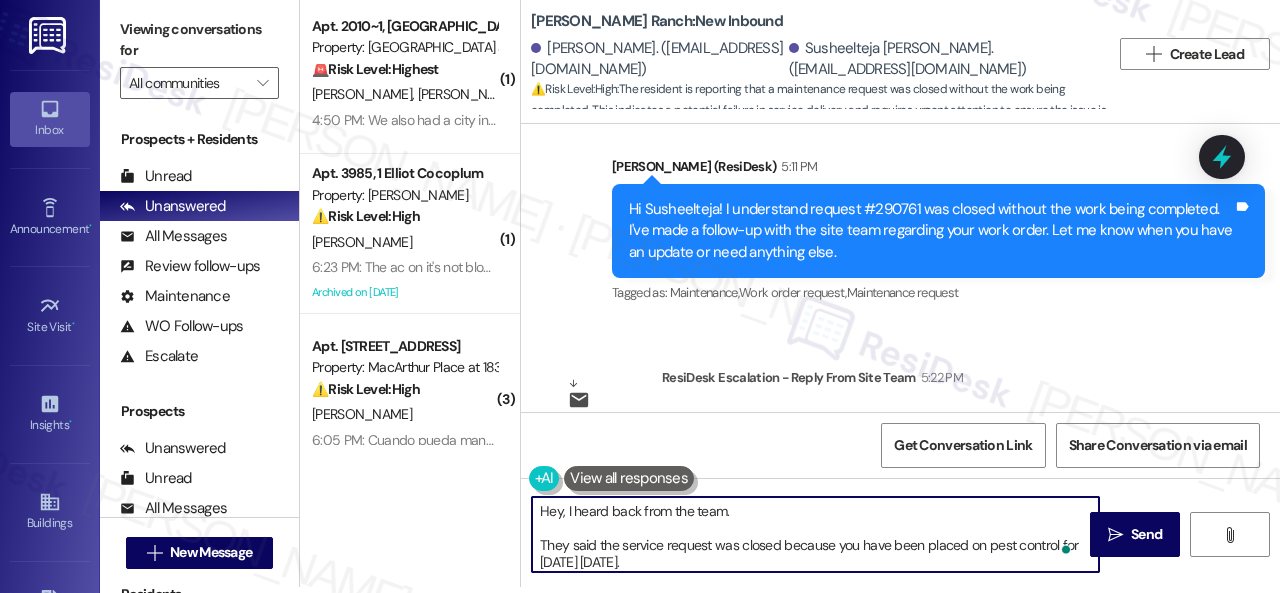 scroll, scrollTop: 50, scrollLeft: 0, axis: vertical 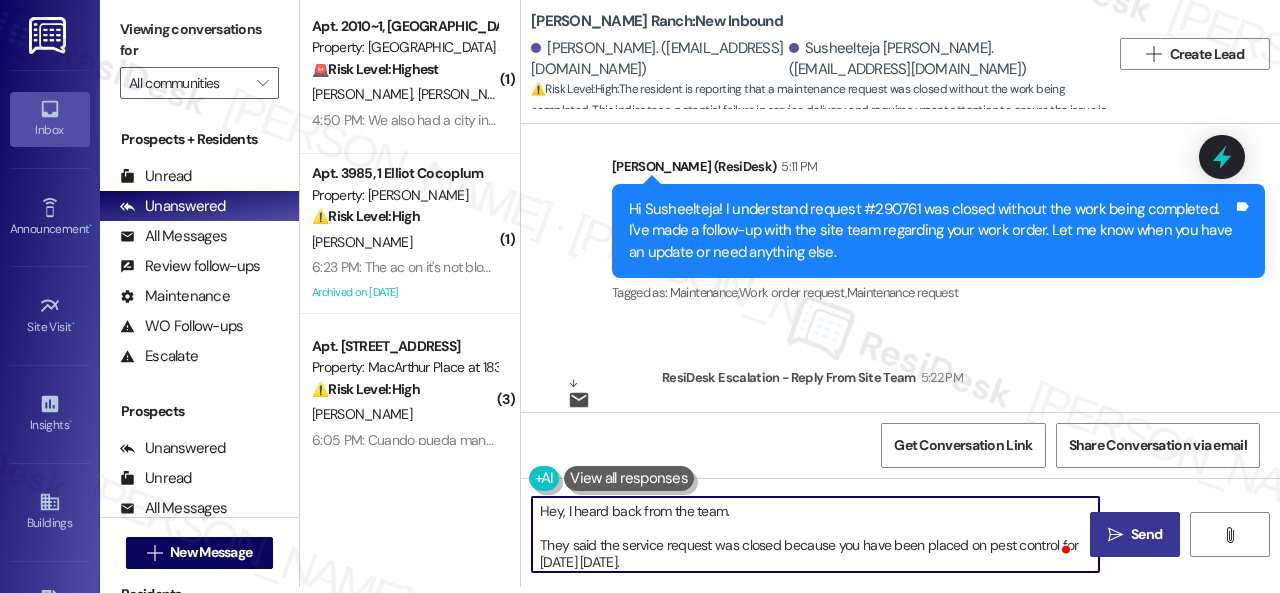 type on "Hey, I heard back from the team.
They said the service request was closed because you have been placed on pest control for tomorrow 7/29/25.
Let me know if you need anything else. Thank you!" 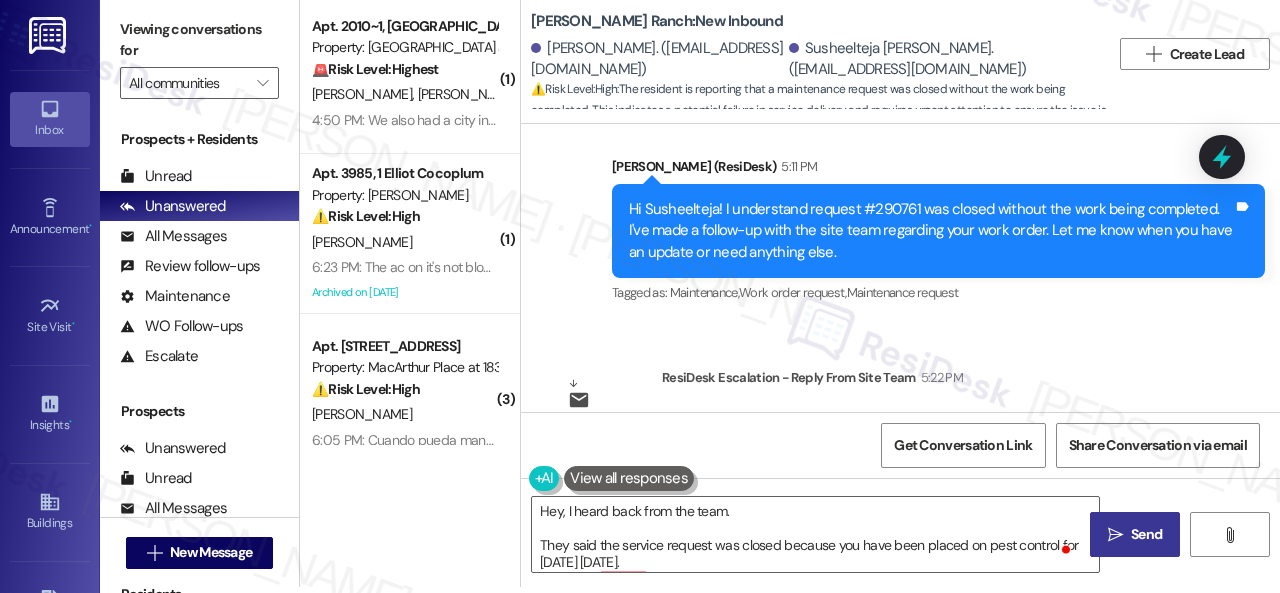 click on " Send" at bounding box center (1135, 534) 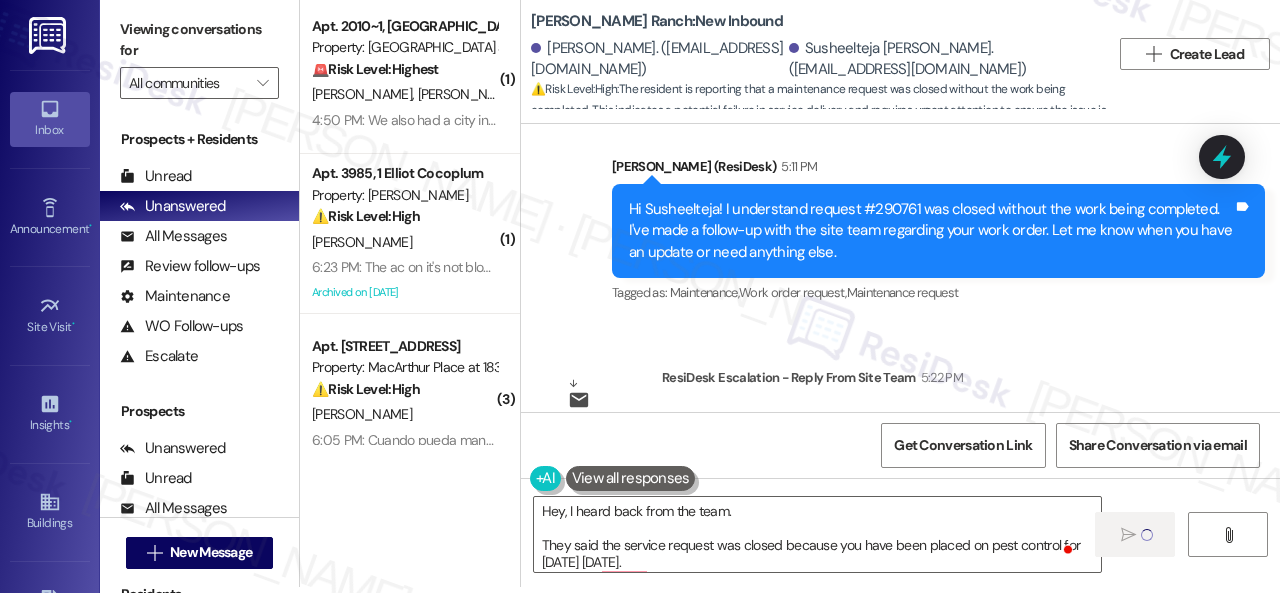 type 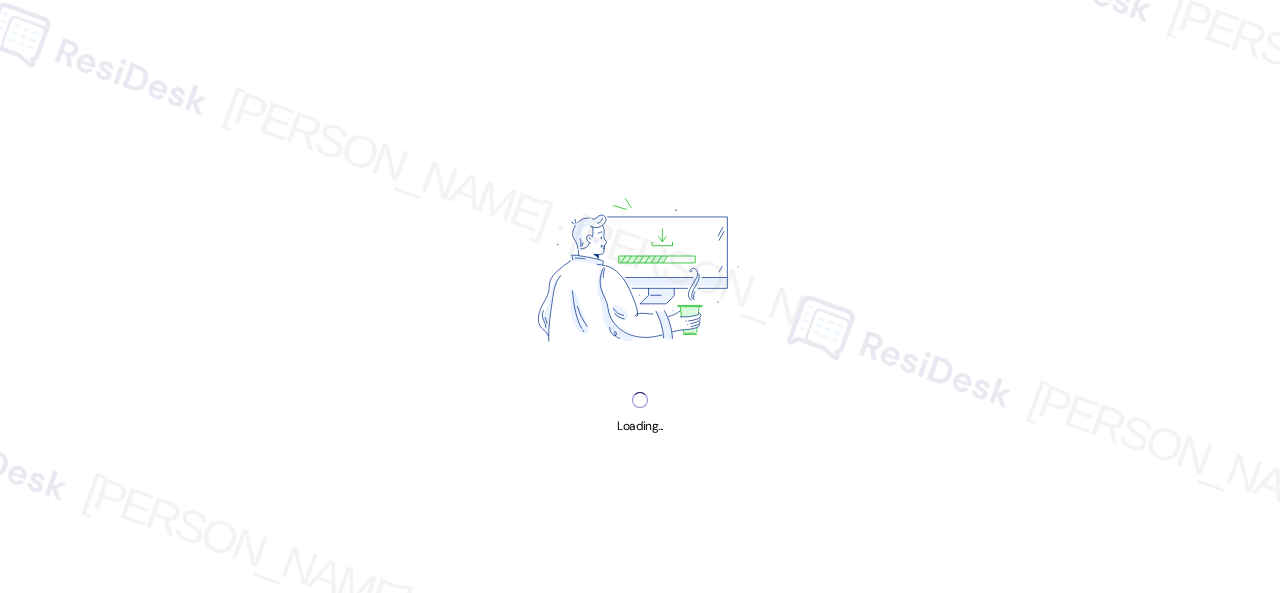 scroll, scrollTop: 0, scrollLeft: 0, axis: both 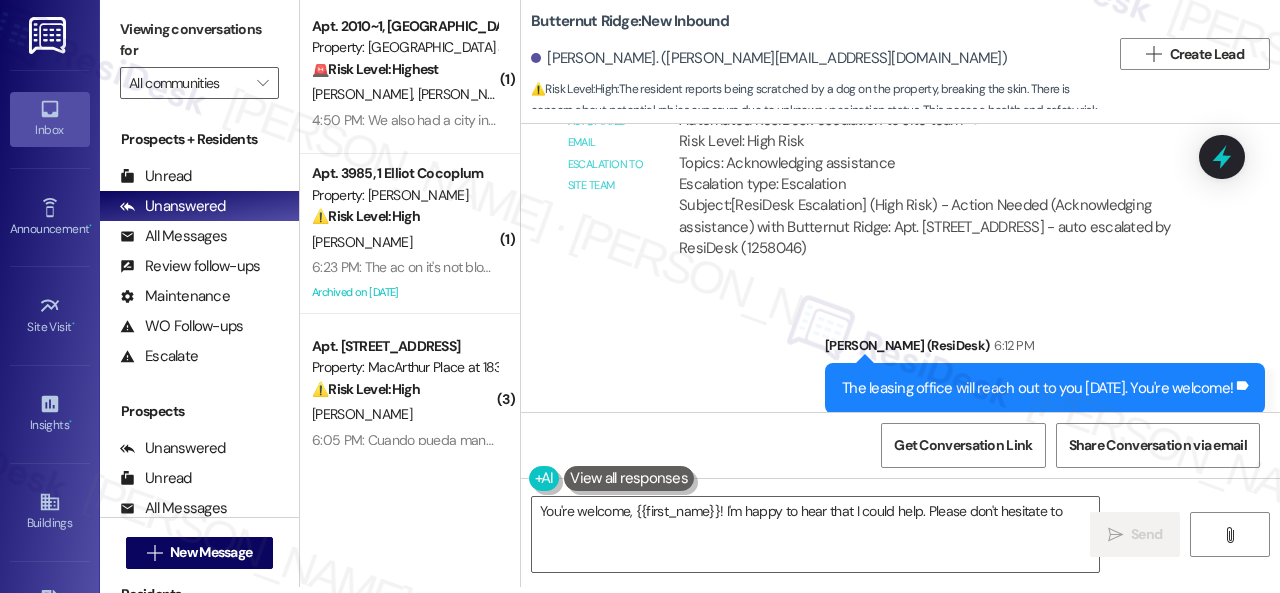 type on "You're welcome, {{first_name}}! I'm happy to hear that I could help. Please don't hesitate to" 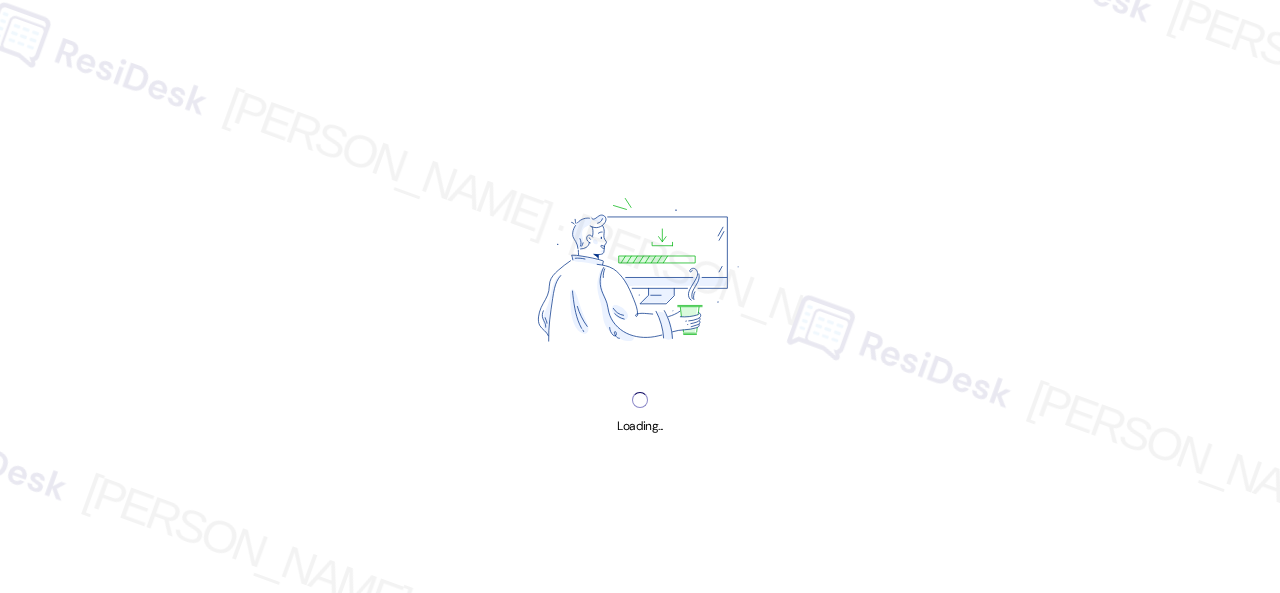 scroll, scrollTop: 0, scrollLeft: 0, axis: both 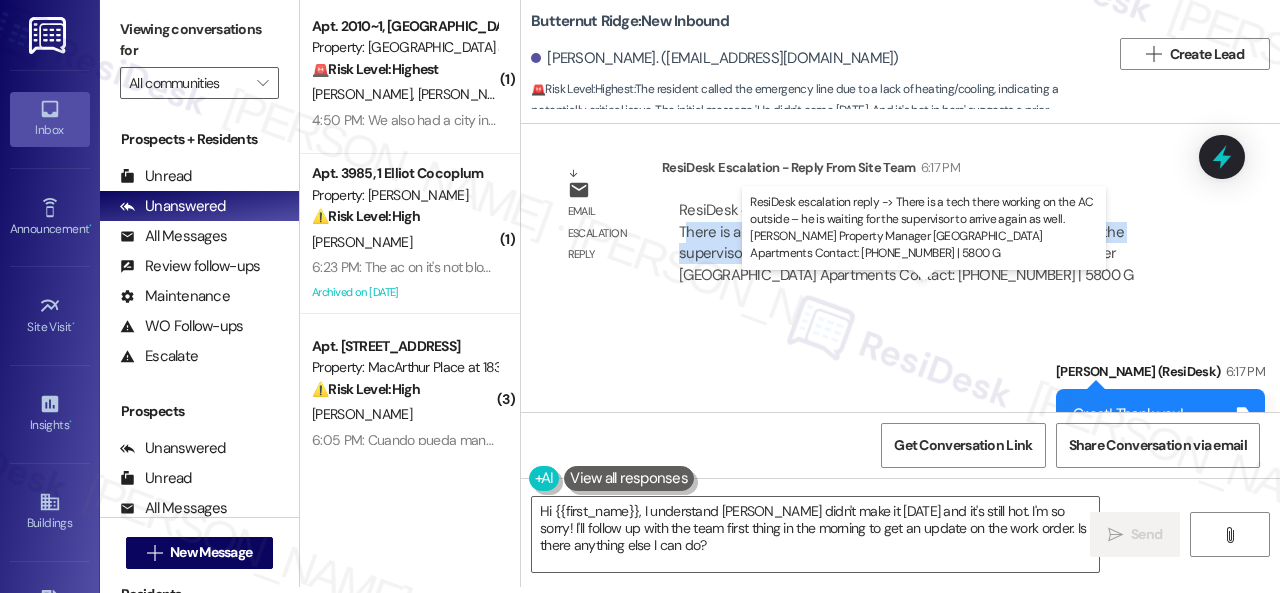 drag, startPoint x: 688, startPoint y: 311, endPoint x: 882, endPoint y: 334, distance: 195.35864 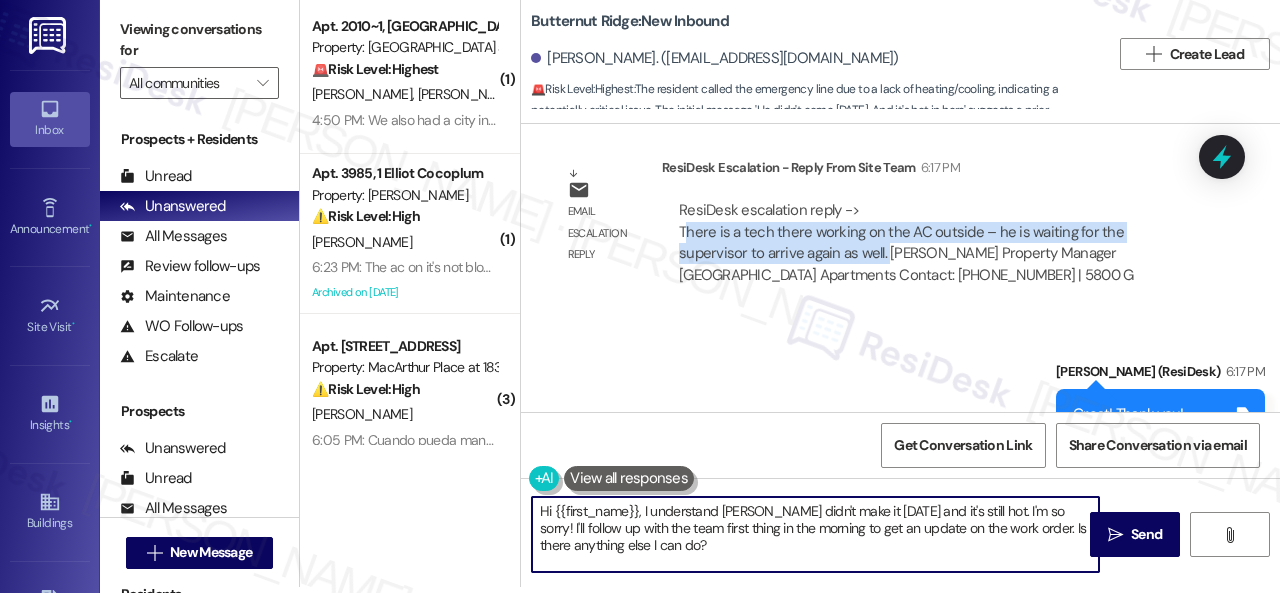 drag, startPoint x: 642, startPoint y: 507, endPoint x: 787, endPoint y: 563, distance: 155.4381 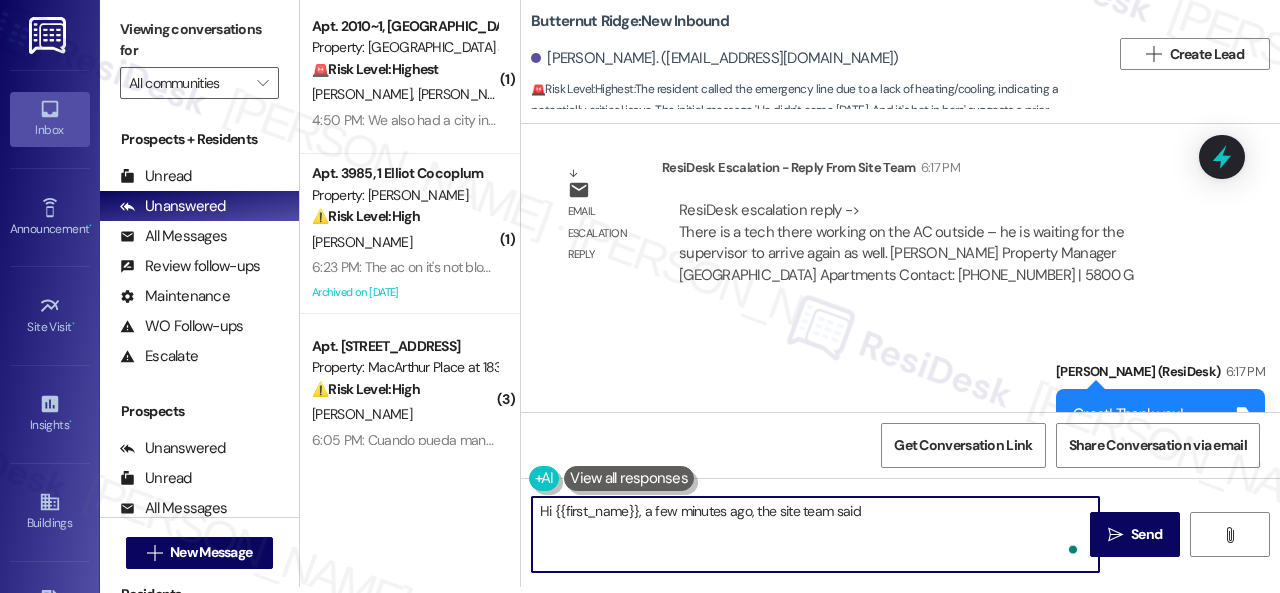 paste on "here is a tech there working on the AC outside – he is waiting for the supervisor to arrive again as well." 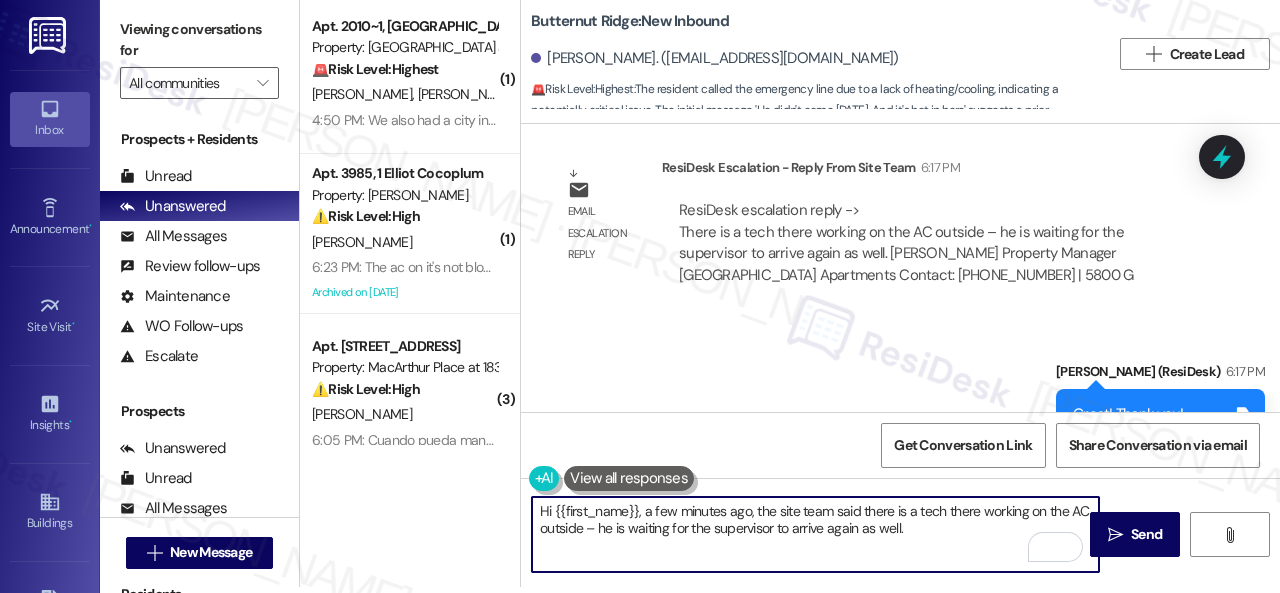 click on "Hi {{first_name}}, a few minutes ago, the site team said there is a tech there working on the AC outside – he is waiting for the supervisor to arrive again as well." at bounding box center (815, 534) 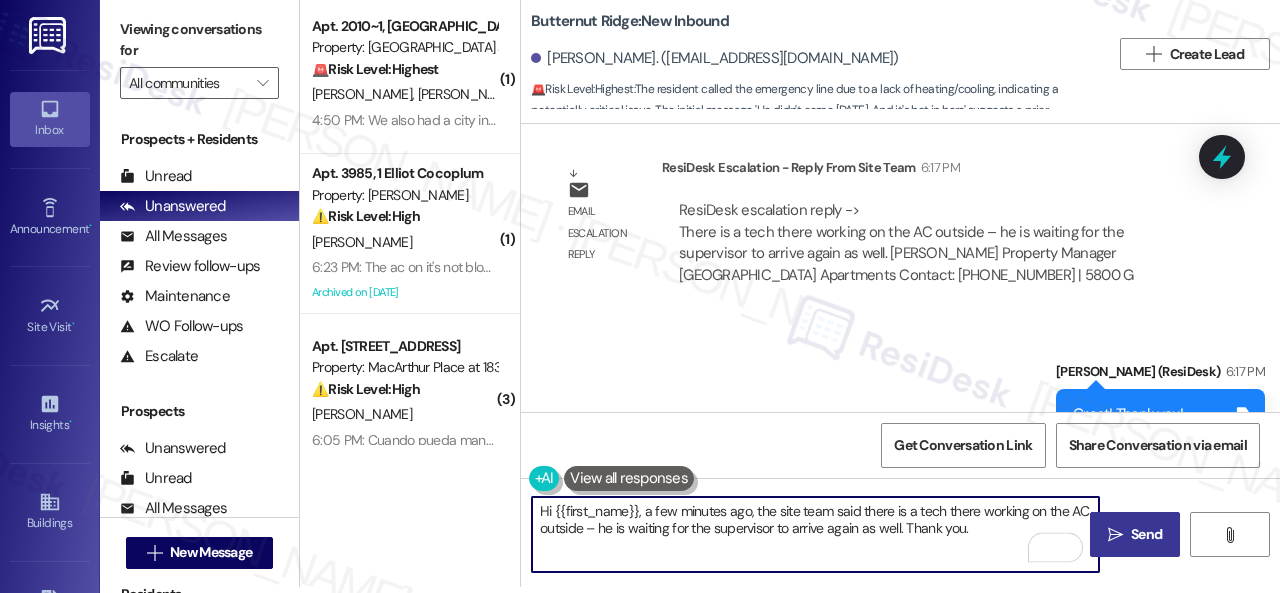 type on "Hi {{first_name}}, a few minutes ago, the site team said there is a tech there working on the AC outside – he is waiting for the supervisor to arrive again as well. Thank you." 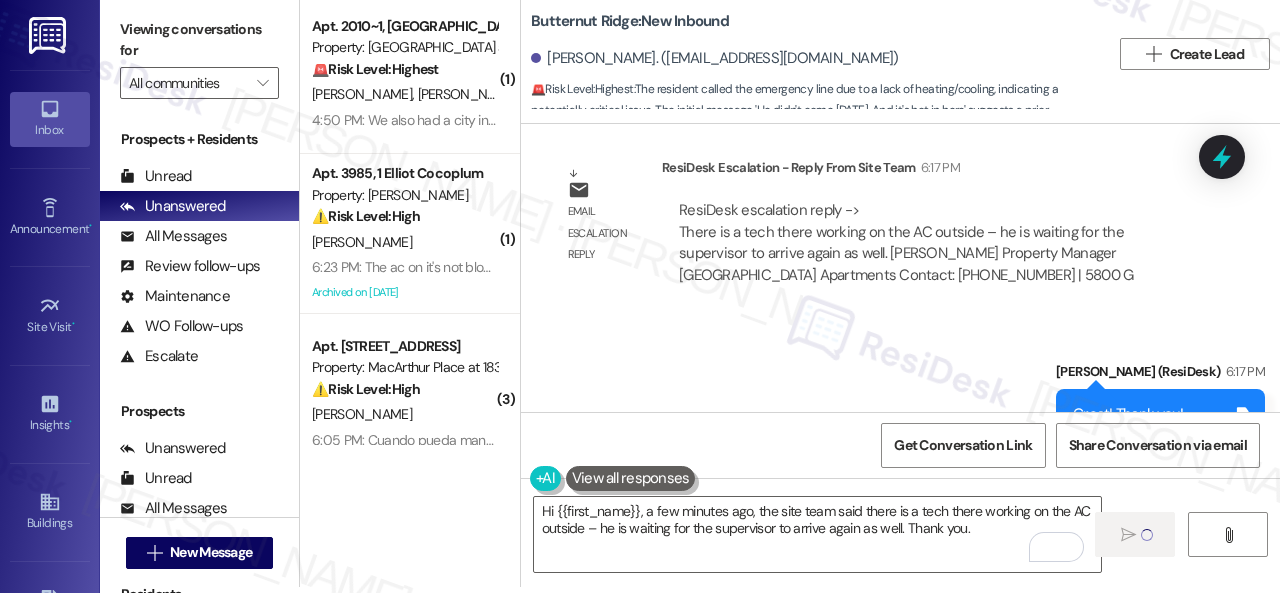 type 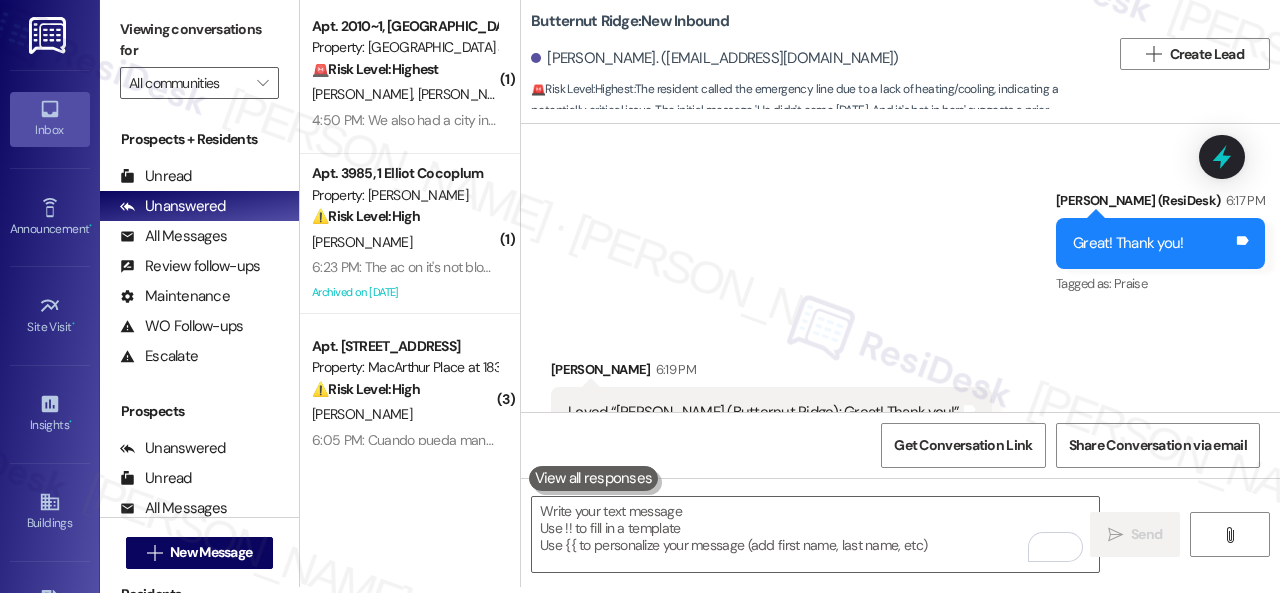 scroll, scrollTop: 15051, scrollLeft: 0, axis: vertical 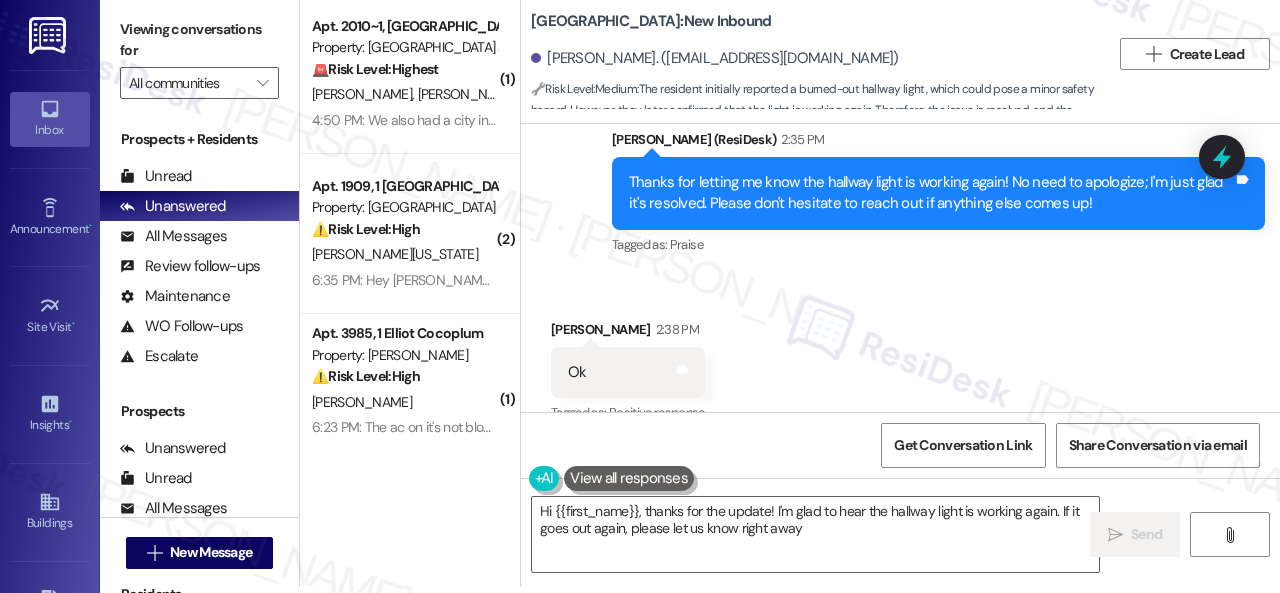 type on "Hi {{first_name}}, thanks for the update! I'm glad to hear the hallway light is working again. If it goes out again, please let us know right away!" 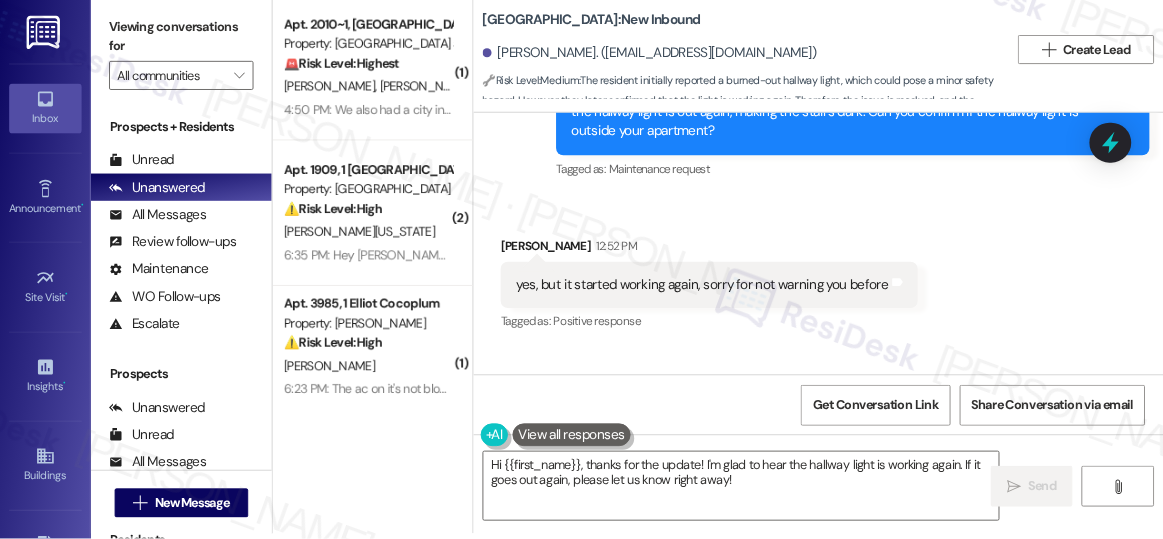 scroll, scrollTop: 5599, scrollLeft: 0, axis: vertical 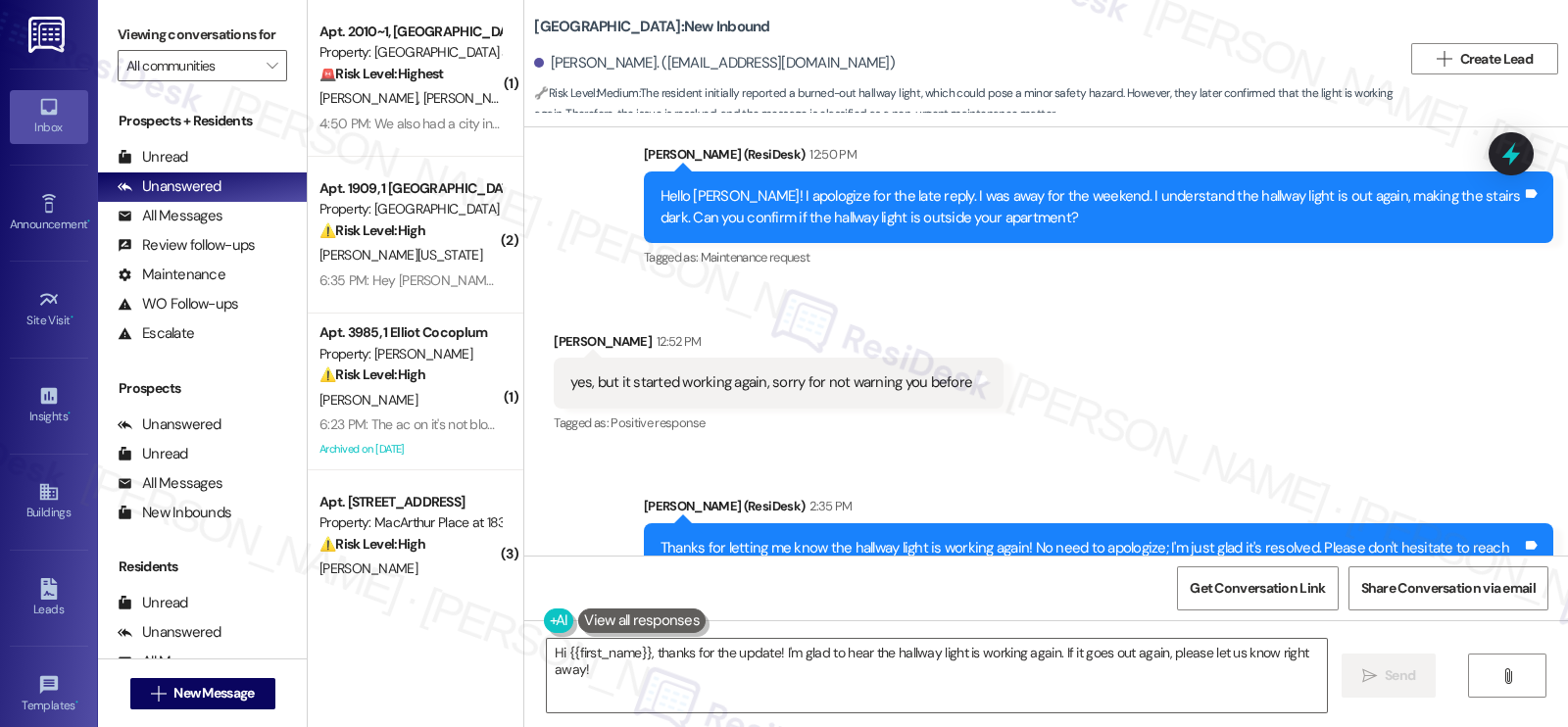 click on "Received via SMS [PERSON_NAME] 12:52 PM yes, but it started working again, sorry for not warning you before Tags and notes Tagged as:   Positive response Click to highlight conversations about Positive response" at bounding box center [1046, 369] 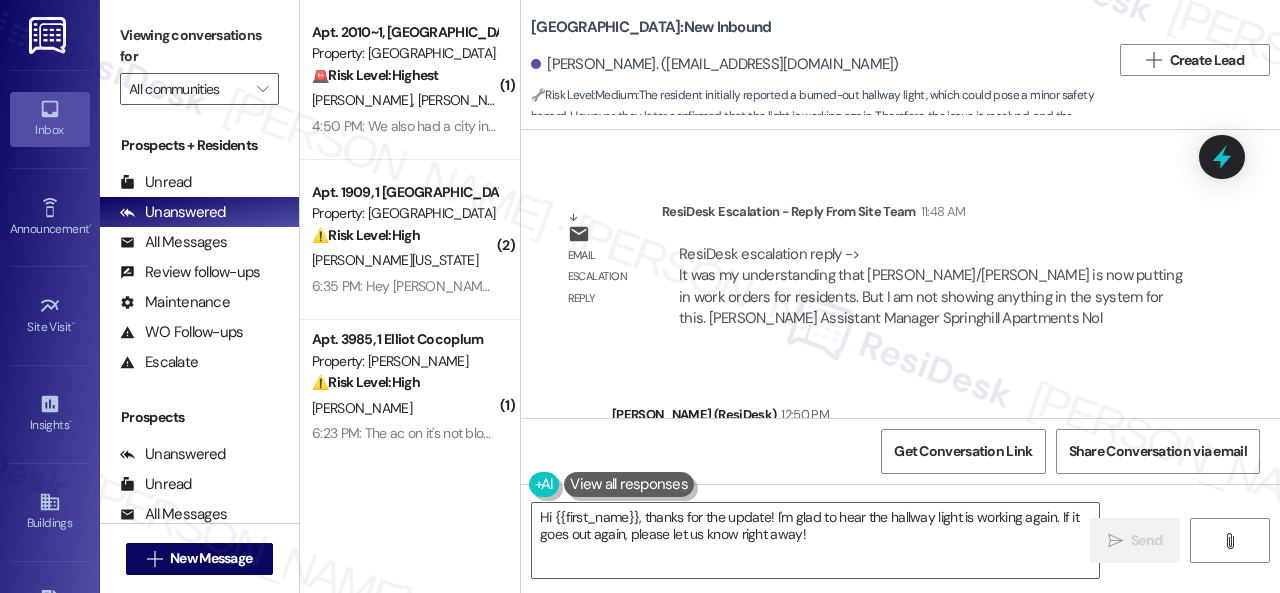 scroll, scrollTop: 5348, scrollLeft: 0, axis: vertical 